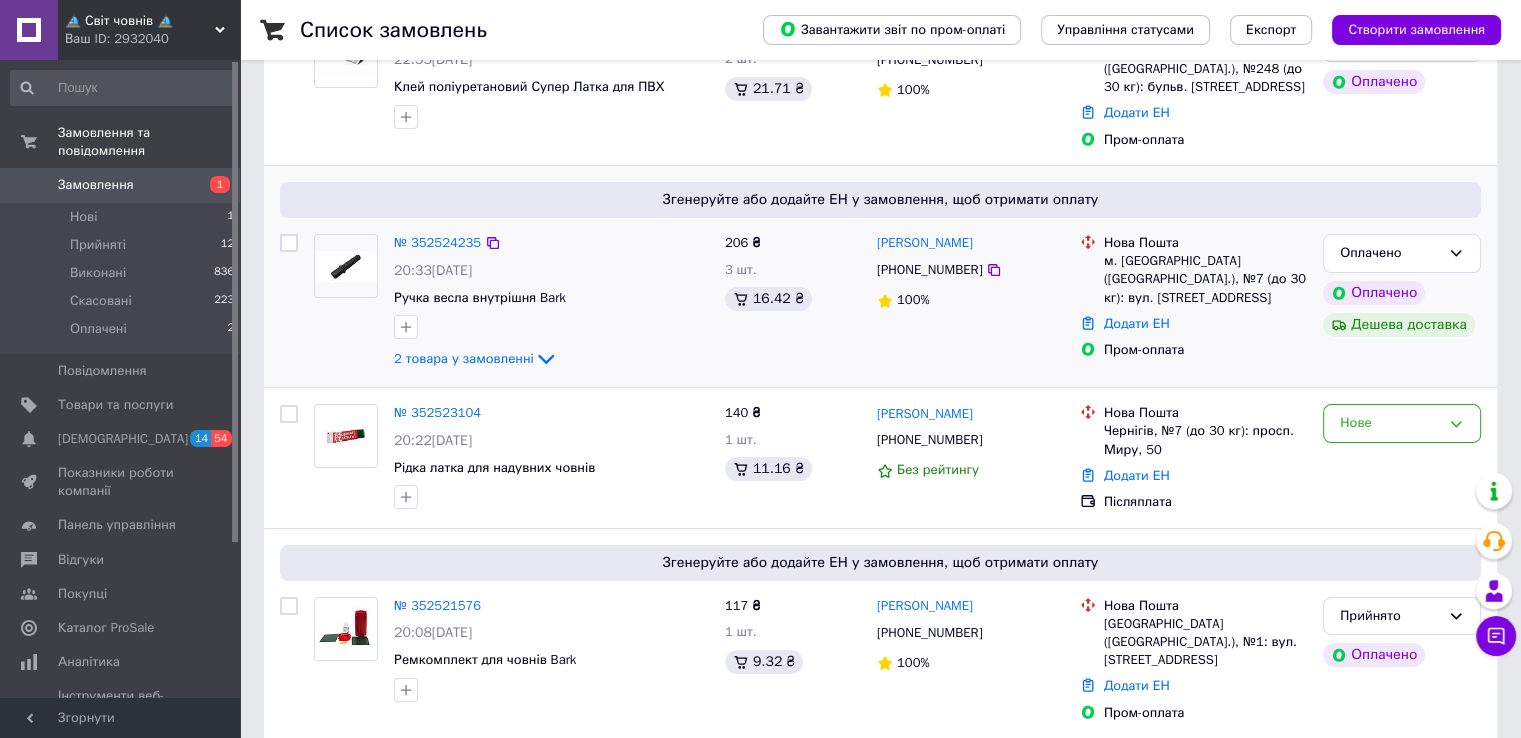 scroll, scrollTop: 300, scrollLeft: 0, axis: vertical 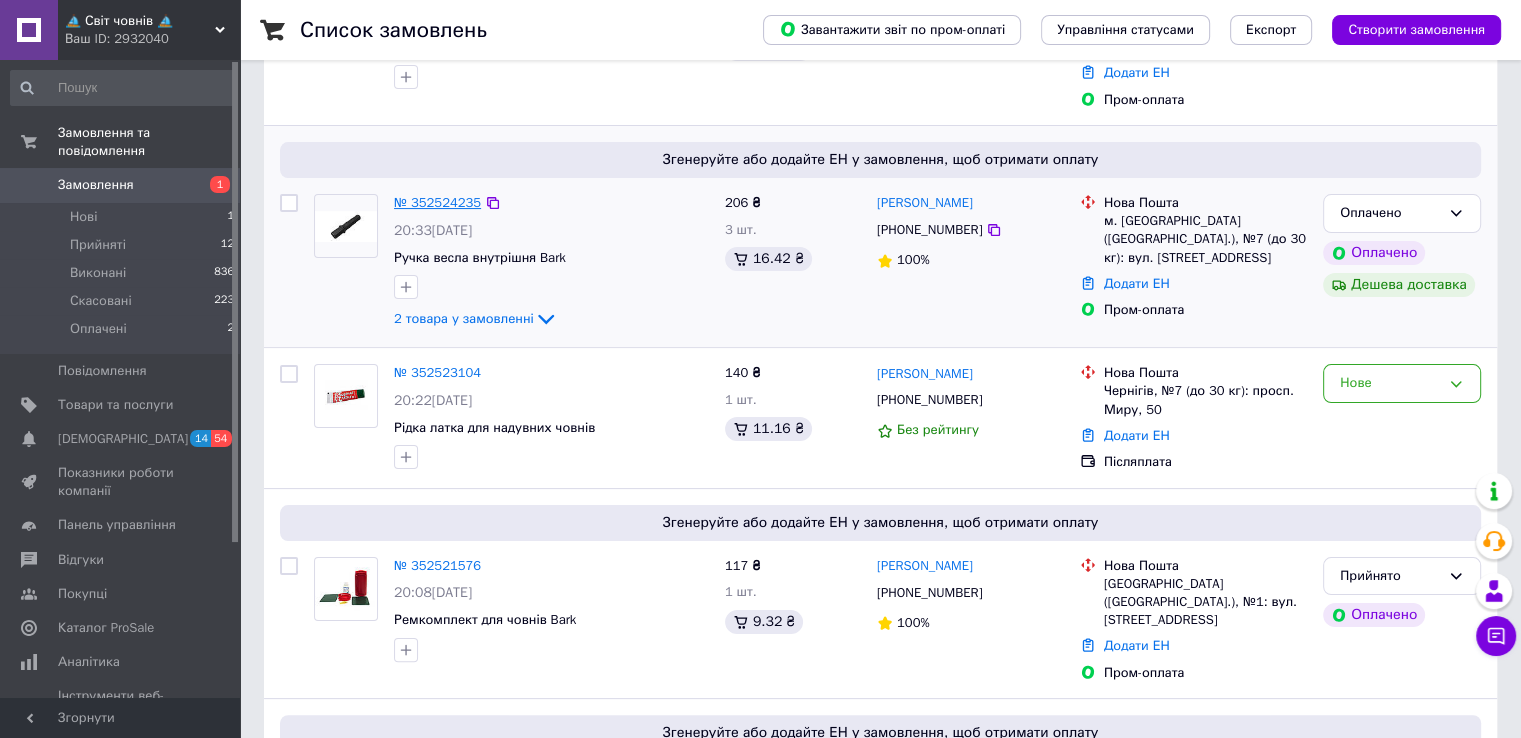 click on "№ 352524235" at bounding box center [437, 202] 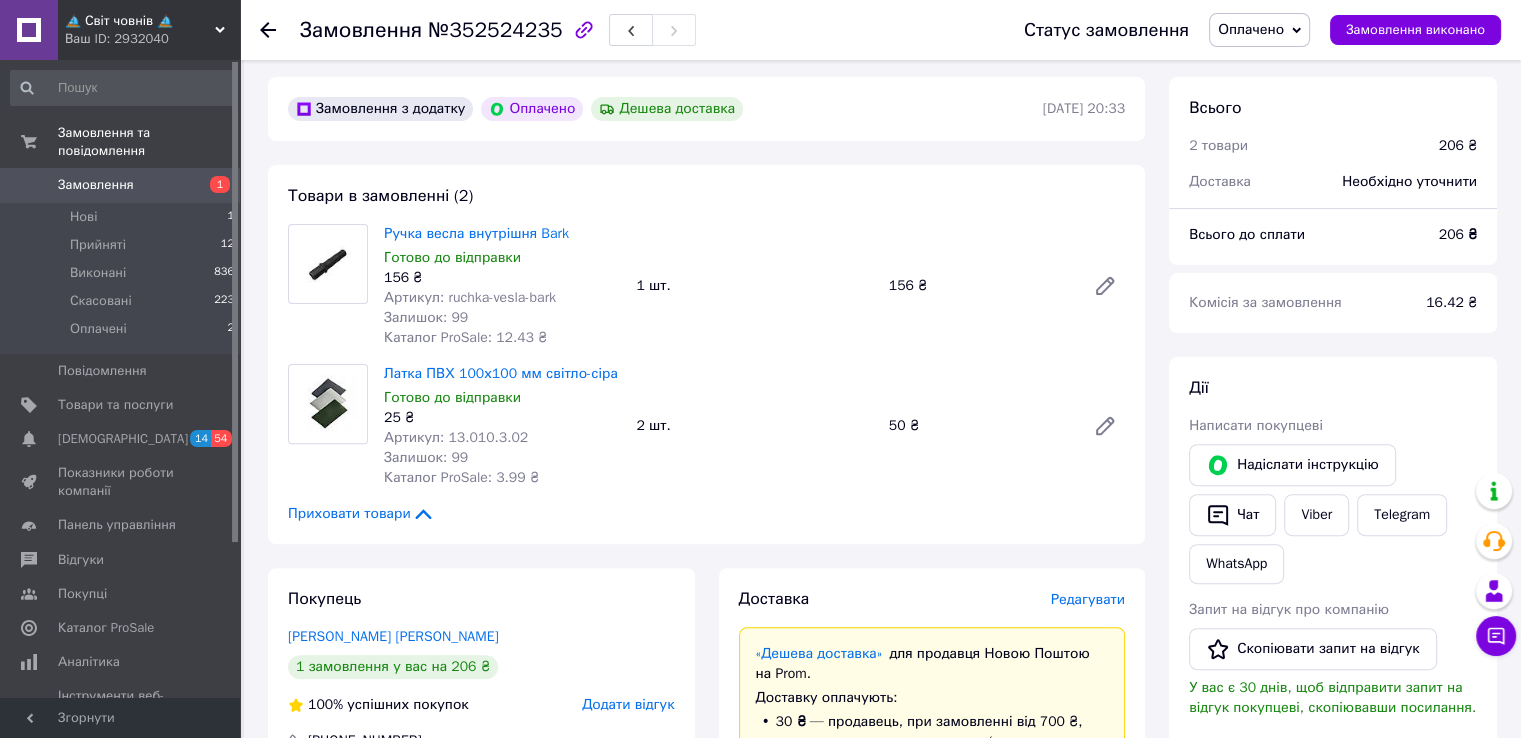 scroll, scrollTop: 600, scrollLeft: 0, axis: vertical 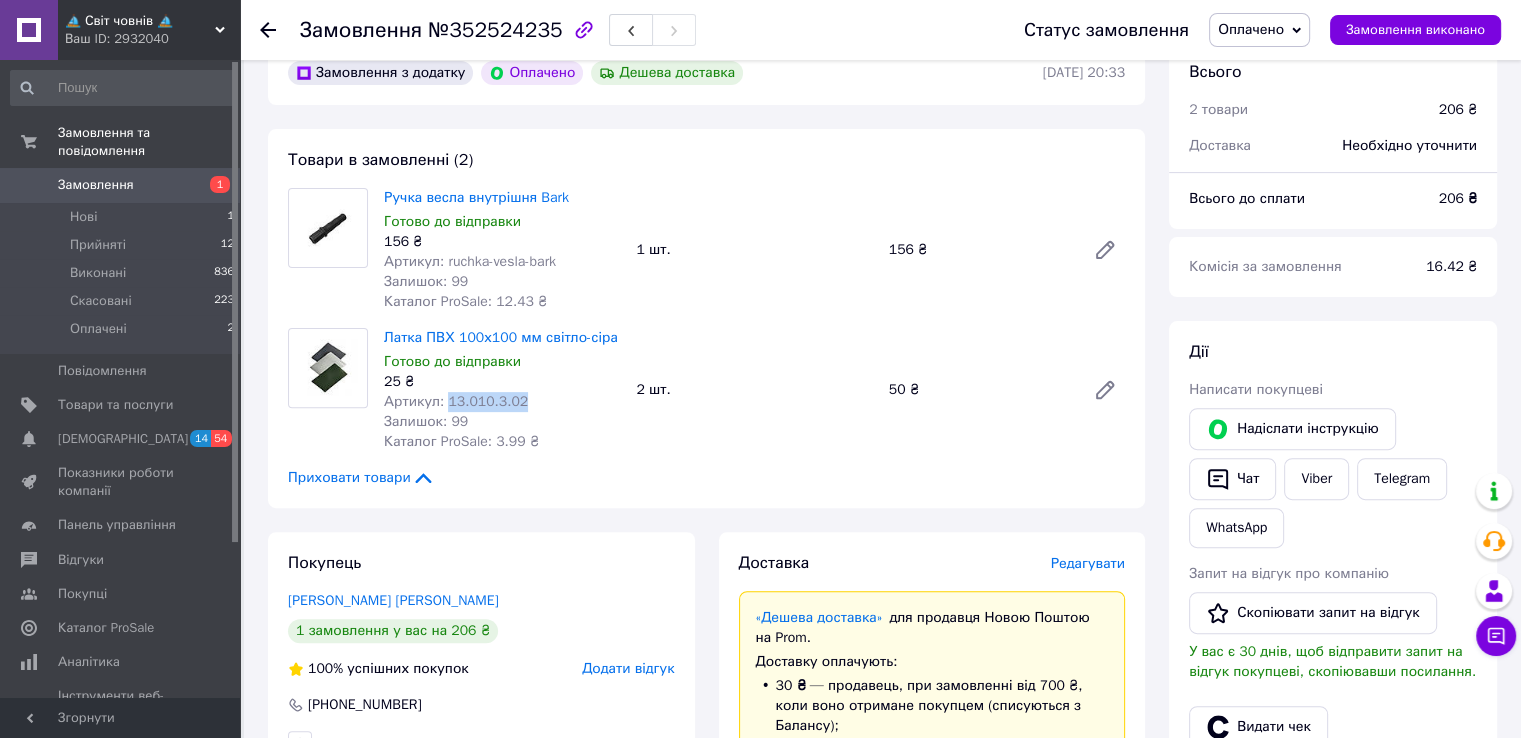 drag, startPoint x: 527, startPoint y: 407, endPoint x: 444, endPoint y: 402, distance: 83.15047 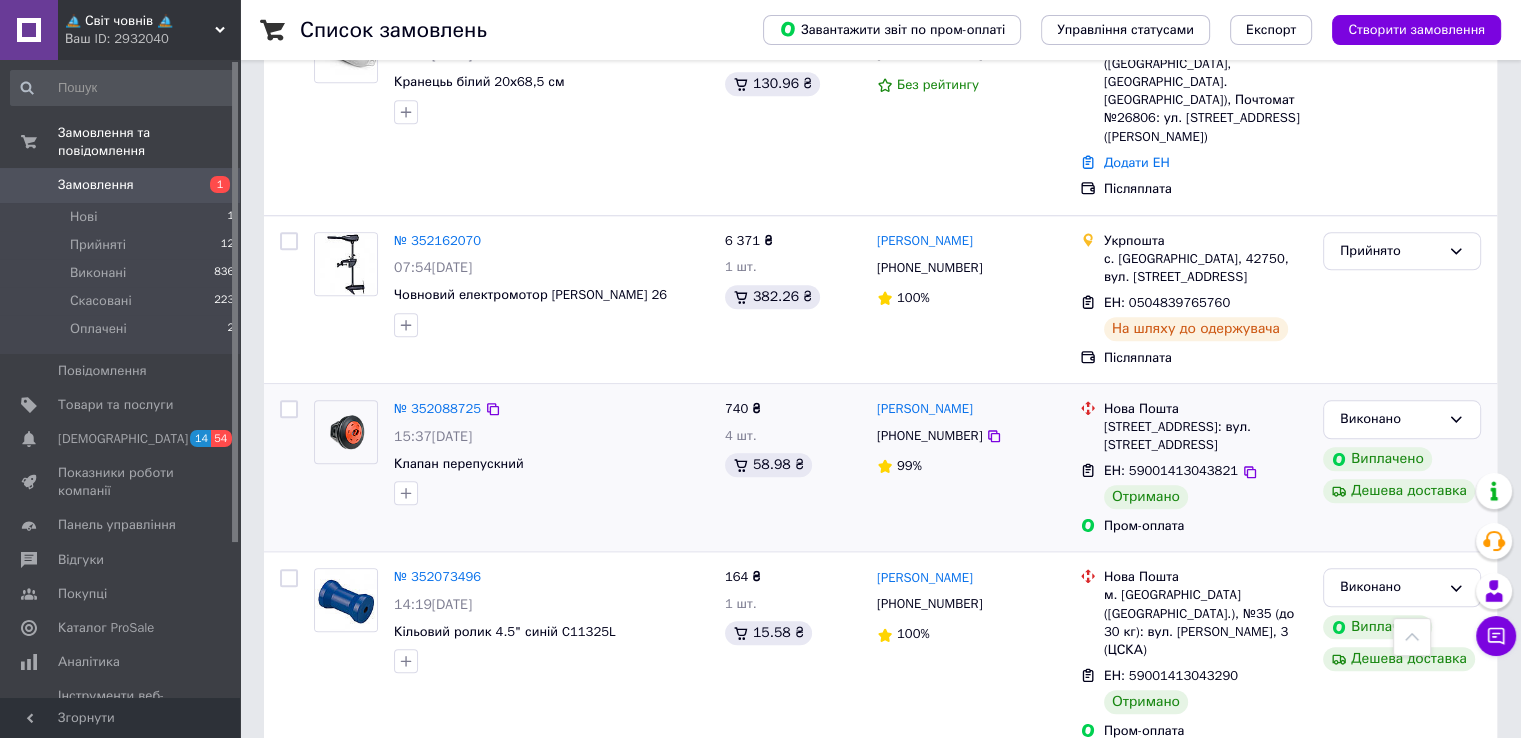 scroll, scrollTop: 1800, scrollLeft: 0, axis: vertical 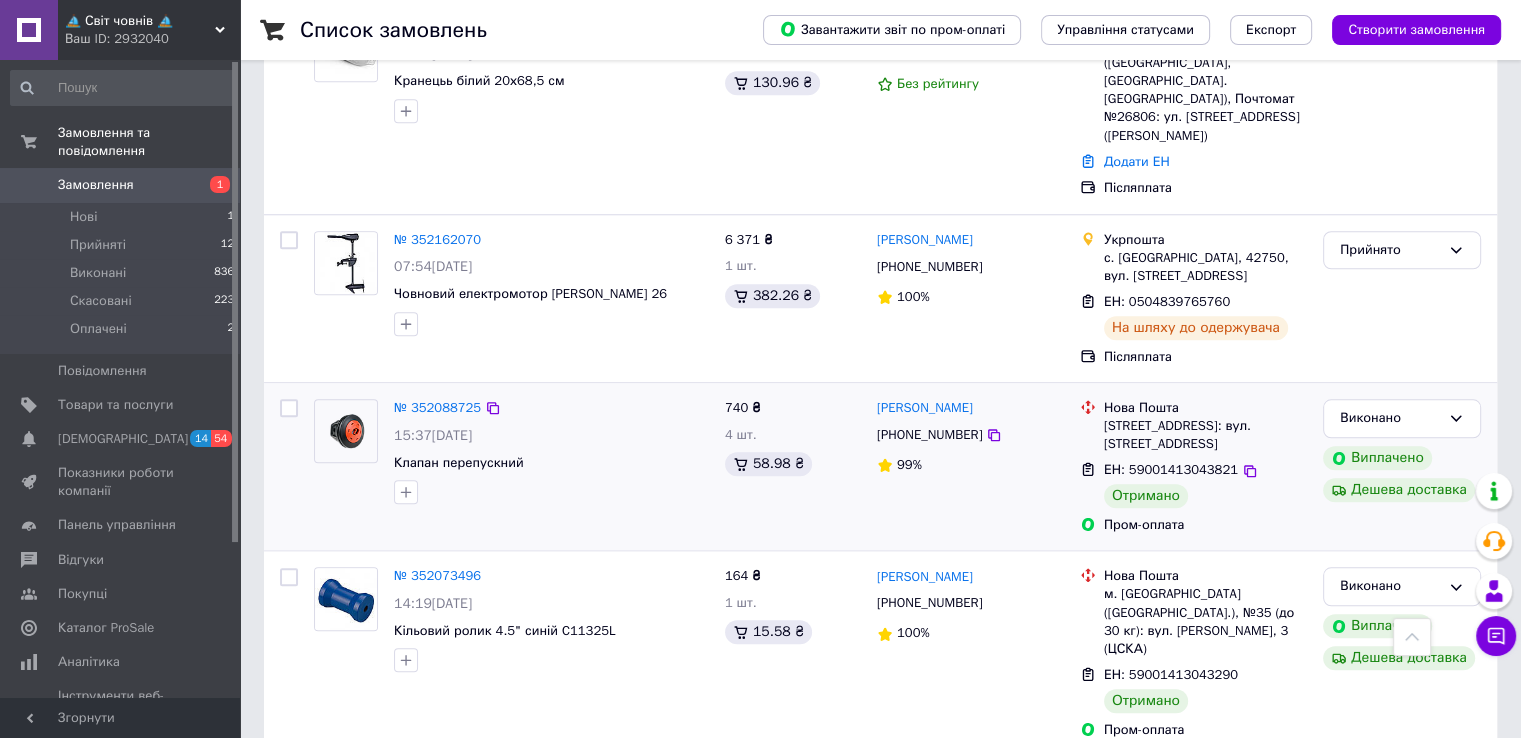 click on "№ 352088725 15:37[DATE] Клапан перепускний" at bounding box center (551, 451) 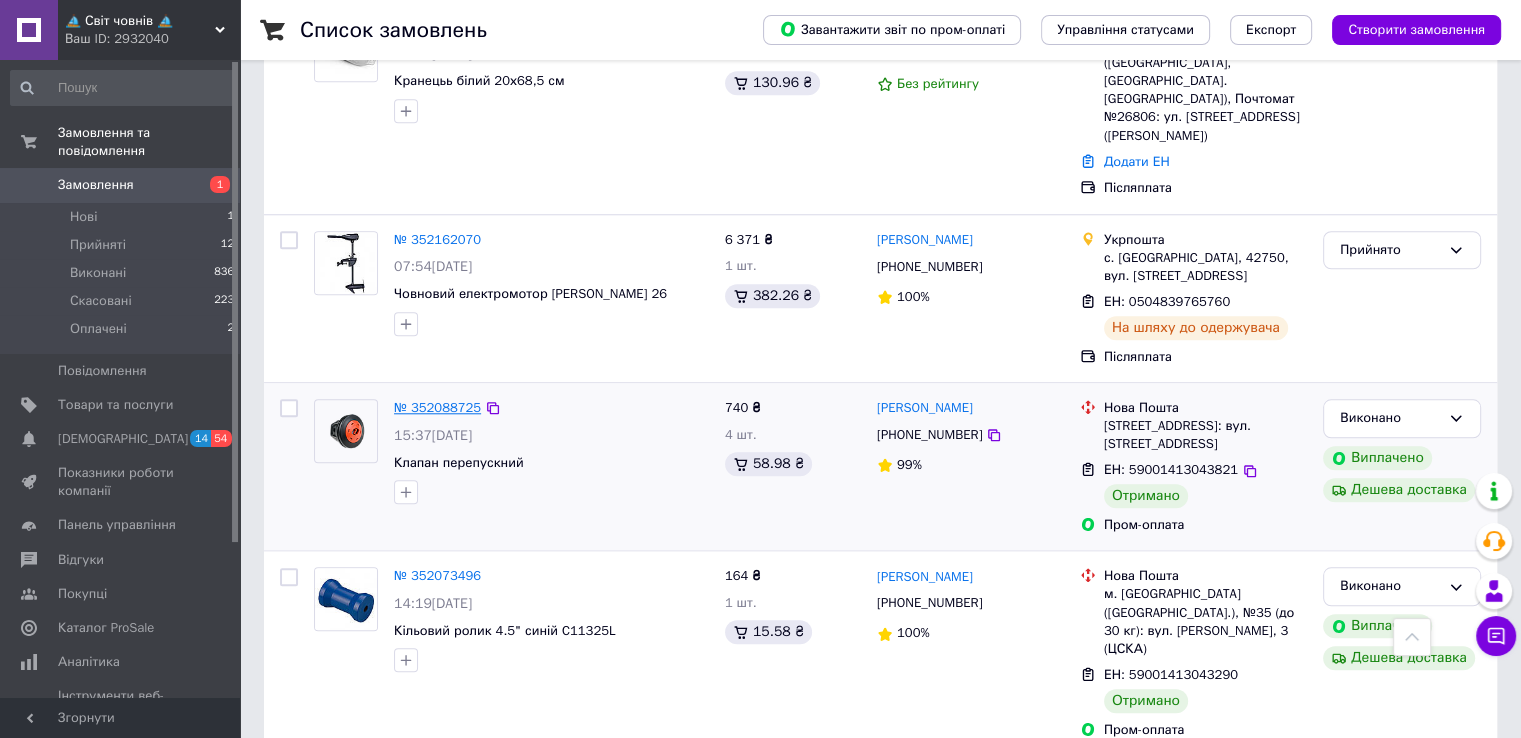 click on "№ 352088725" at bounding box center (437, 407) 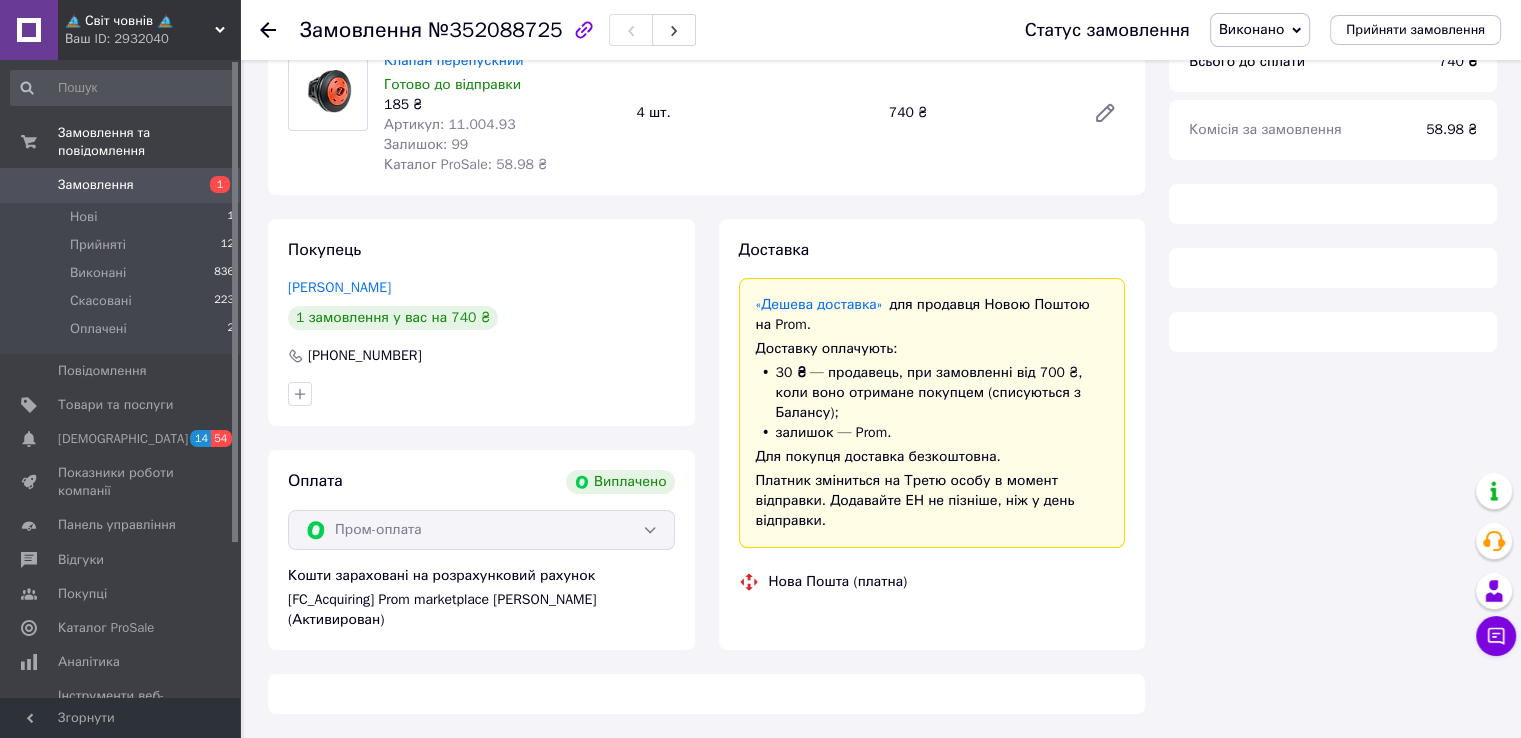 scroll, scrollTop: 856, scrollLeft: 0, axis: vertical 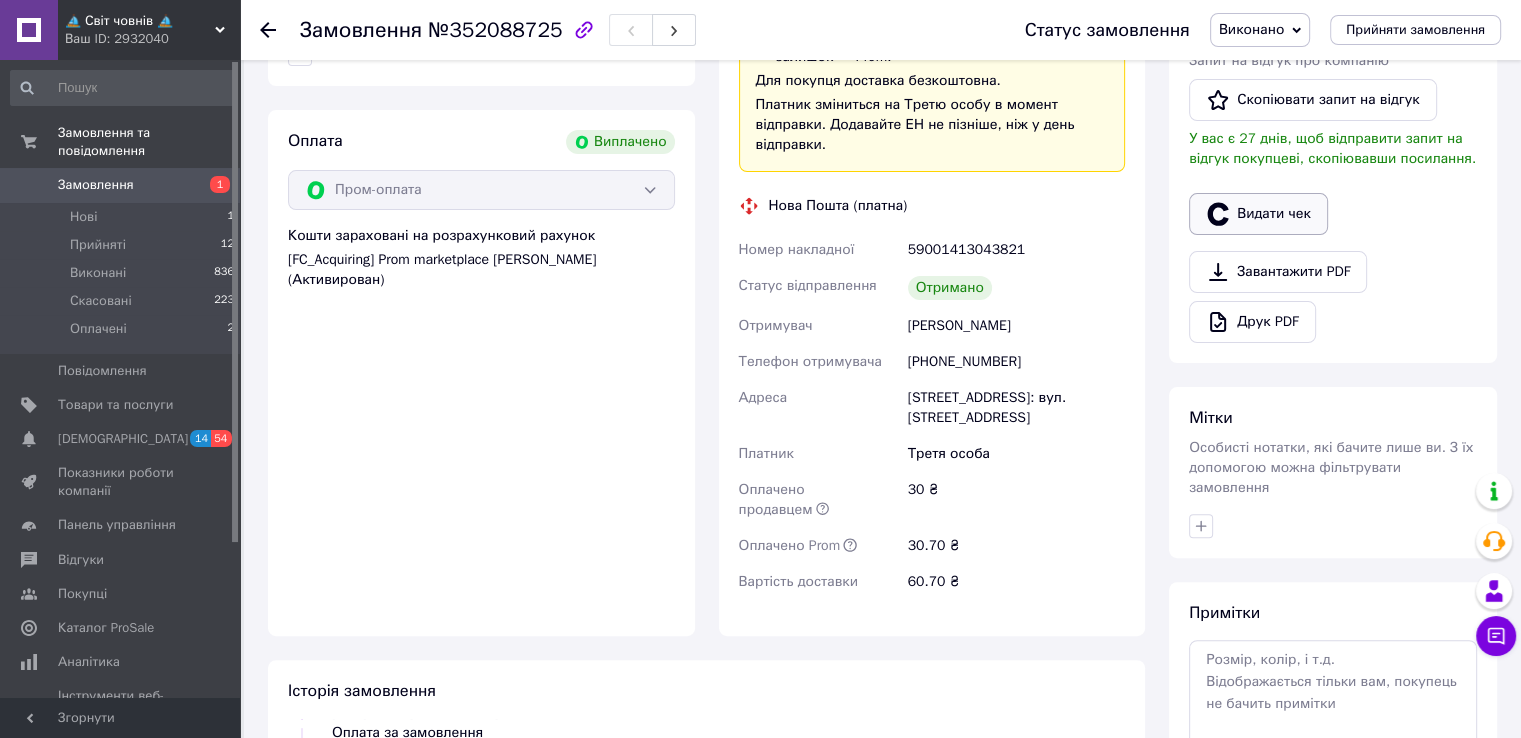 click on "Видати чек" at bounding box center (1258, 214) 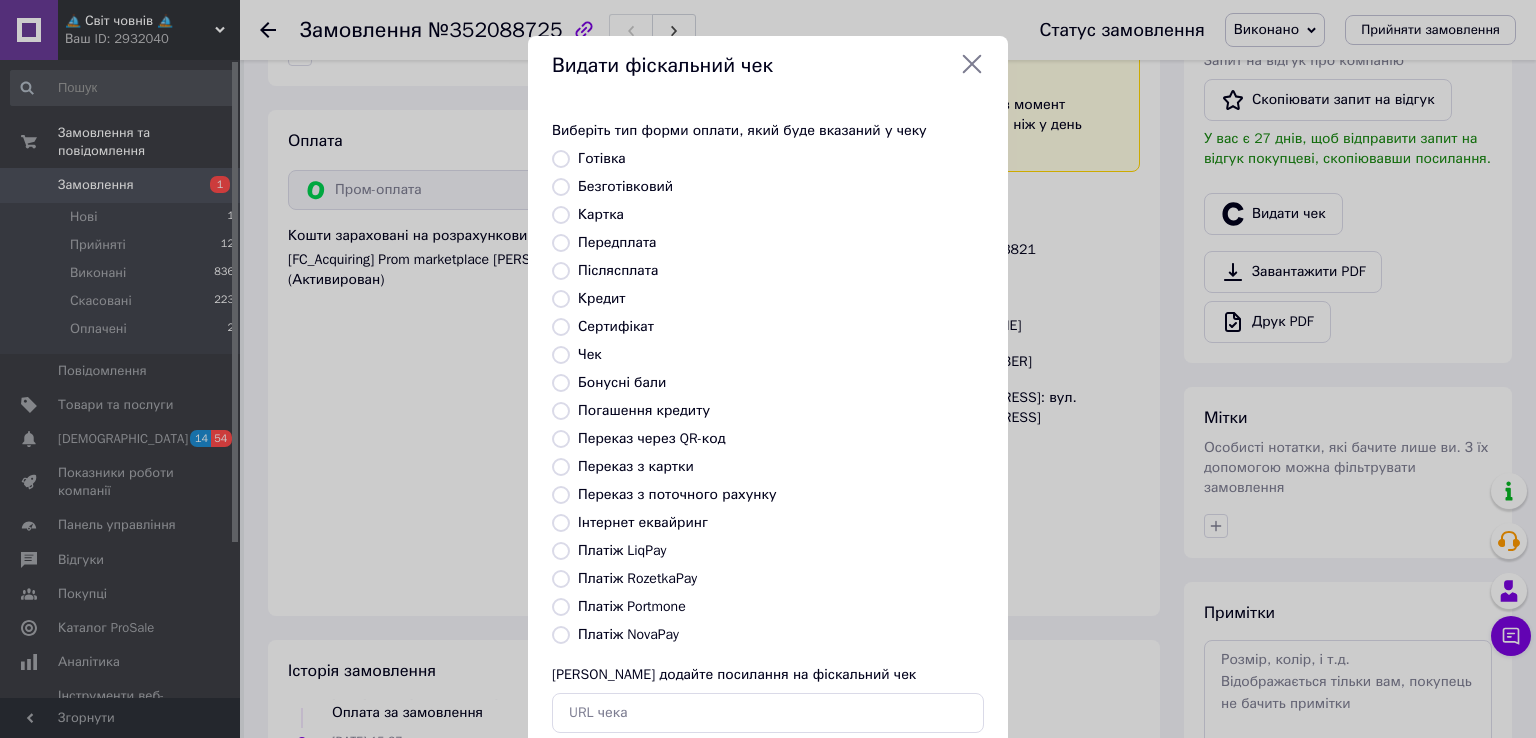 click on "Платіж RozetkaPay" at bounding box center [637, 578] 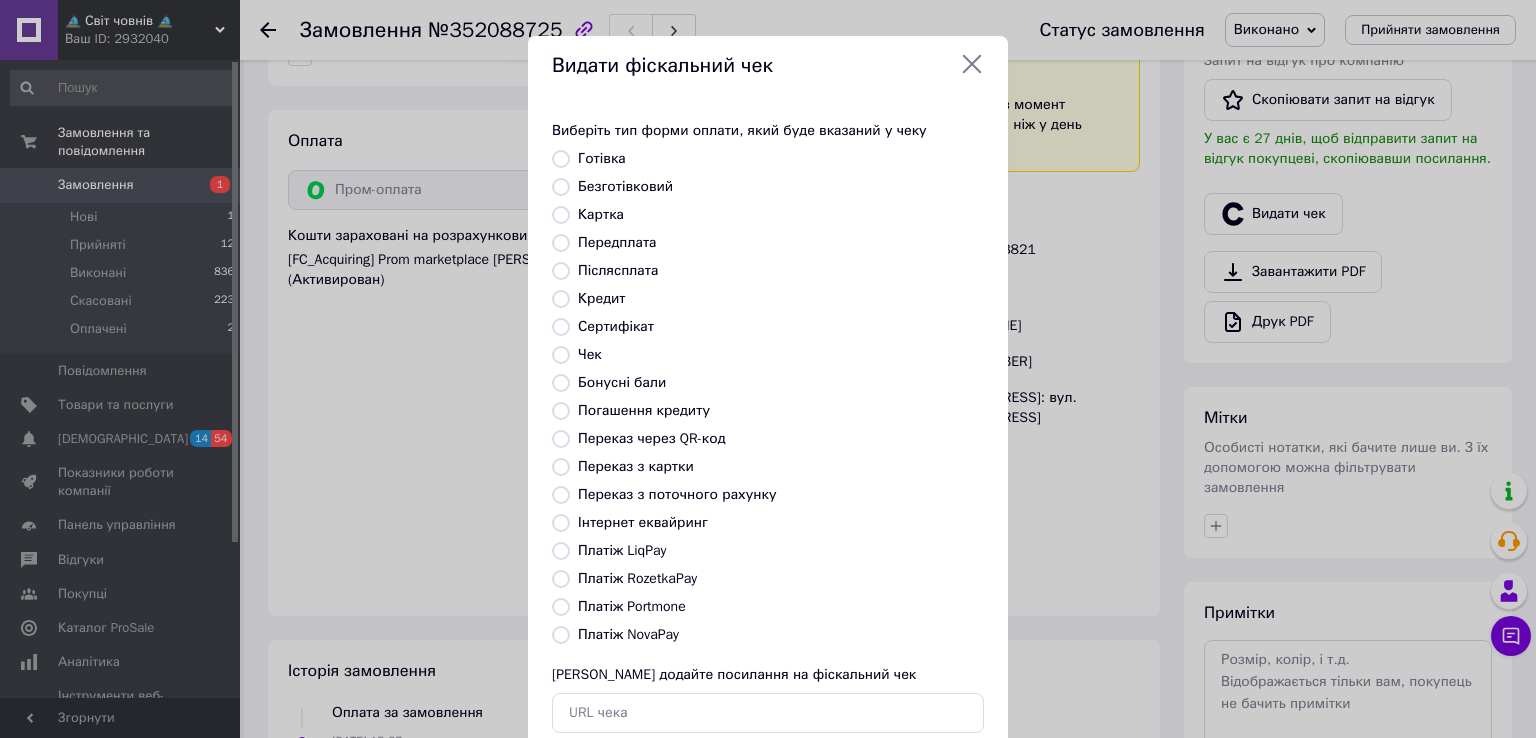 radio on "true" 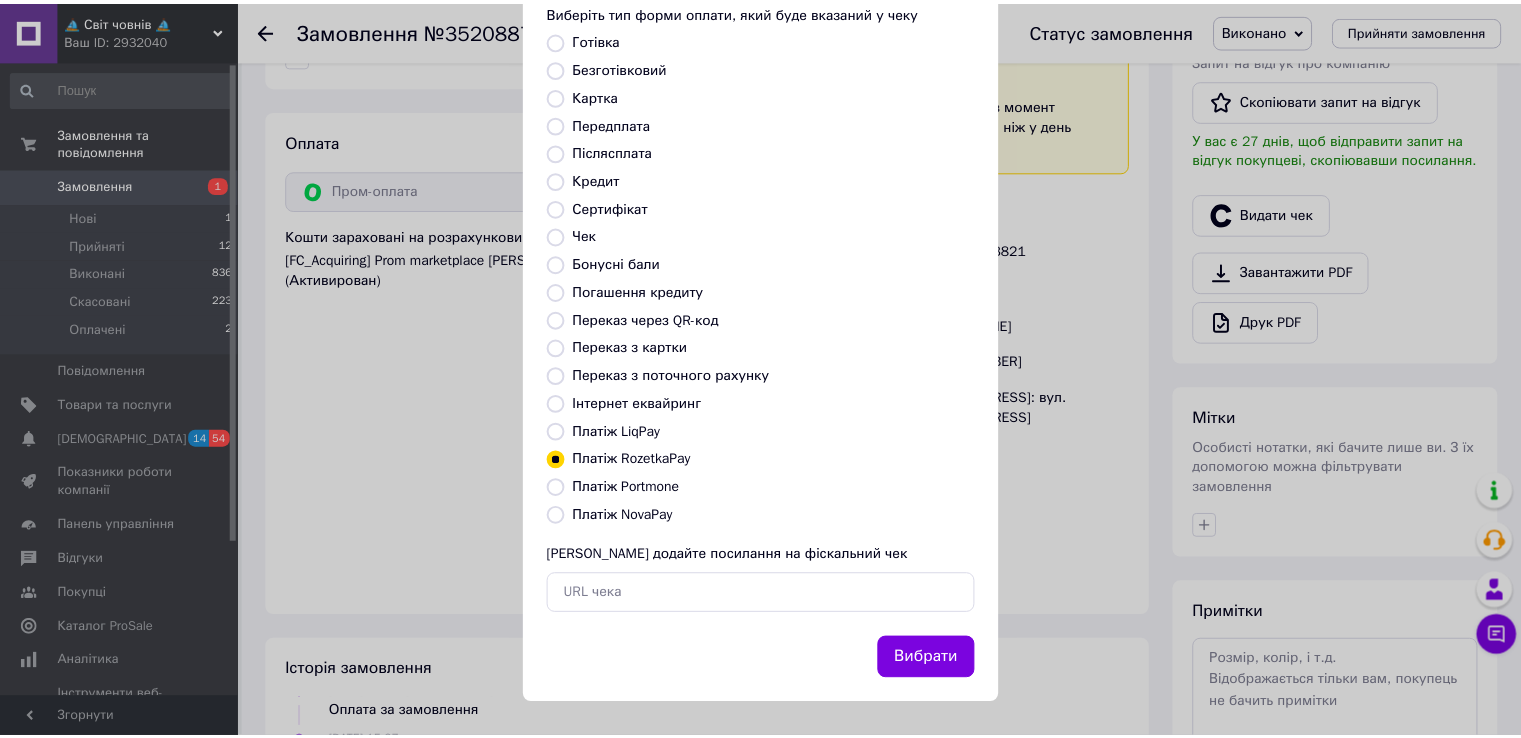 scroll, scrollTop: 120, scrollLeft: 0, axis: vertical 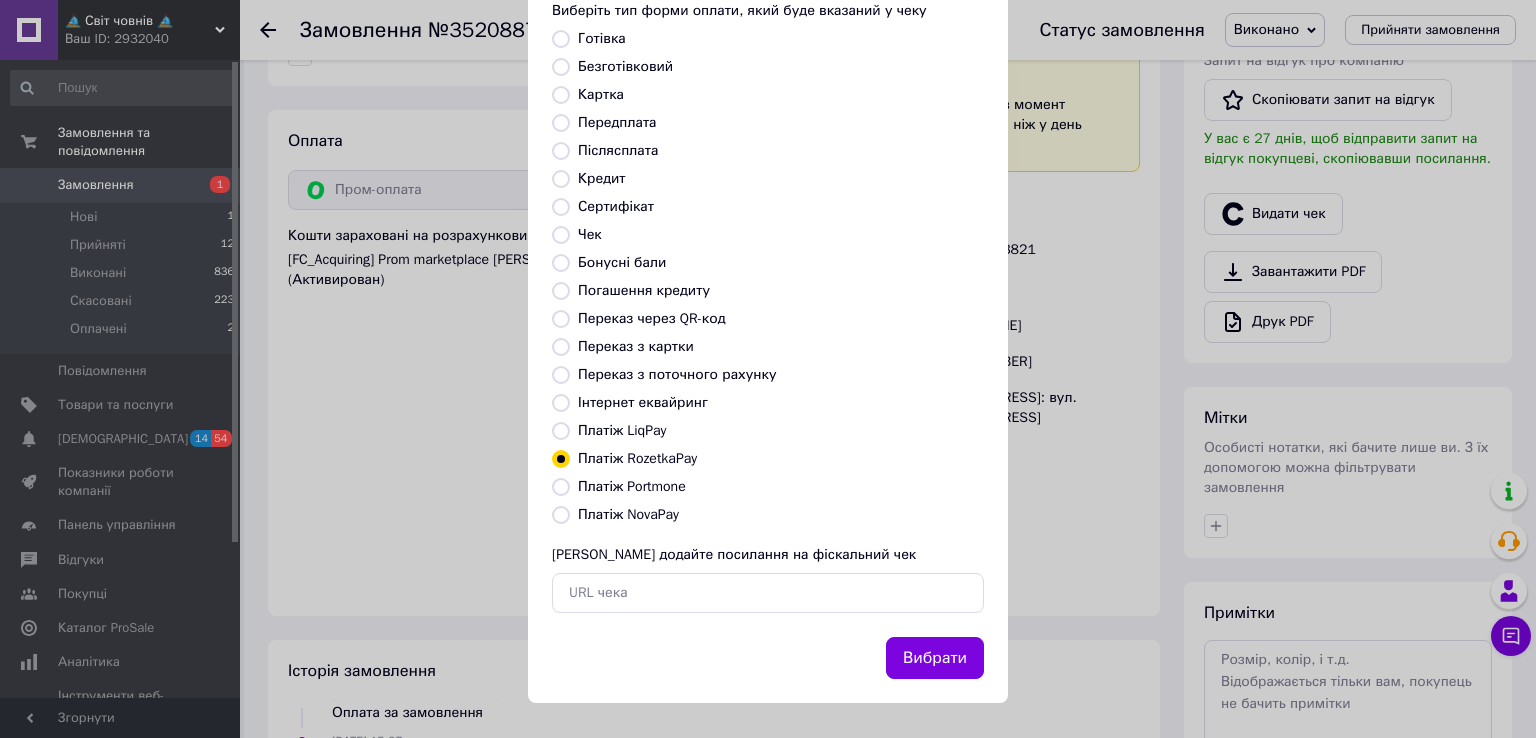 click on "Вибрати" at bounding box center [935, 658] 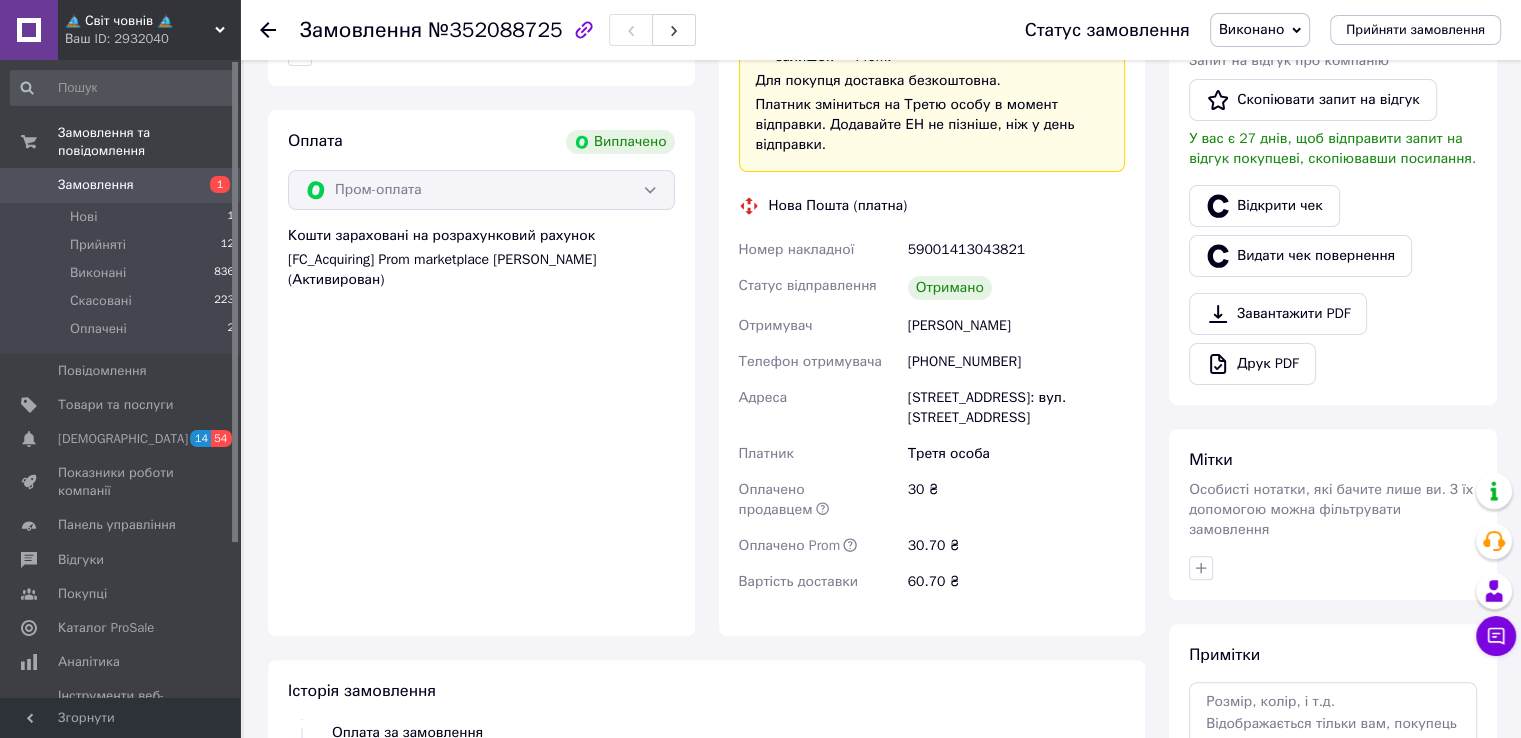 click on "Замовлення" at bounding box center [121, 185] 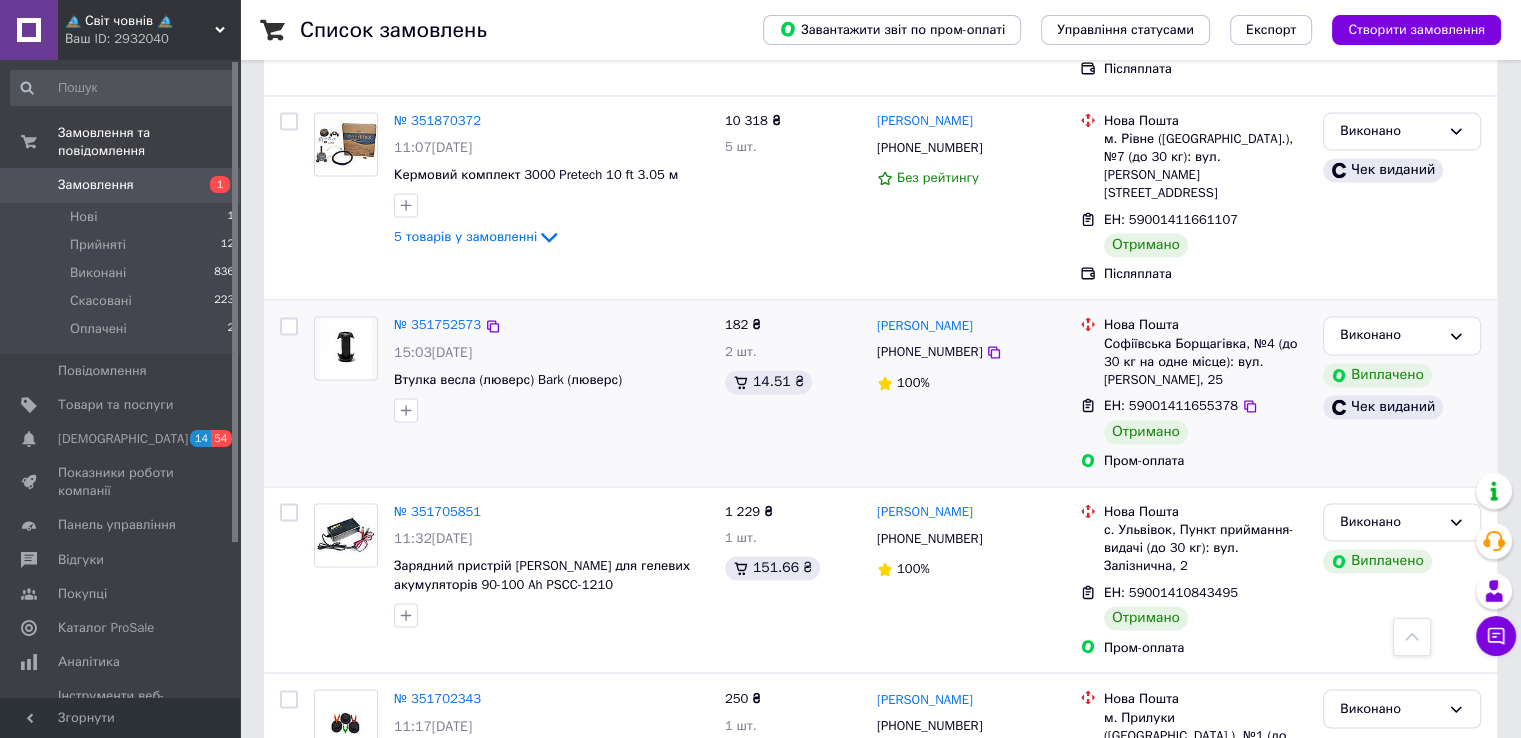 scroll, scrollTop: 3193, scrollLeft: 0, axis: vertical 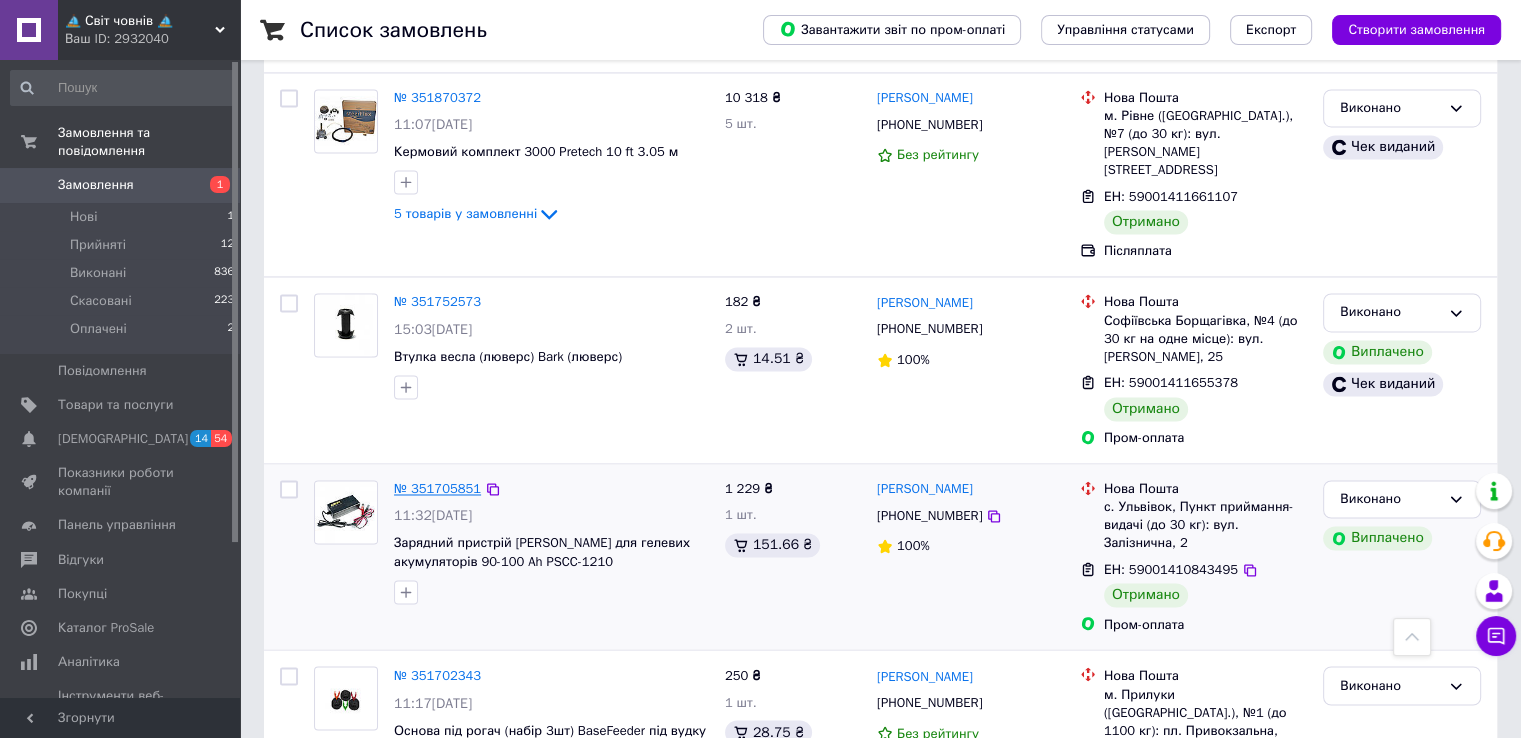 click on "№ 351705851" at bounding box center (437, 488) 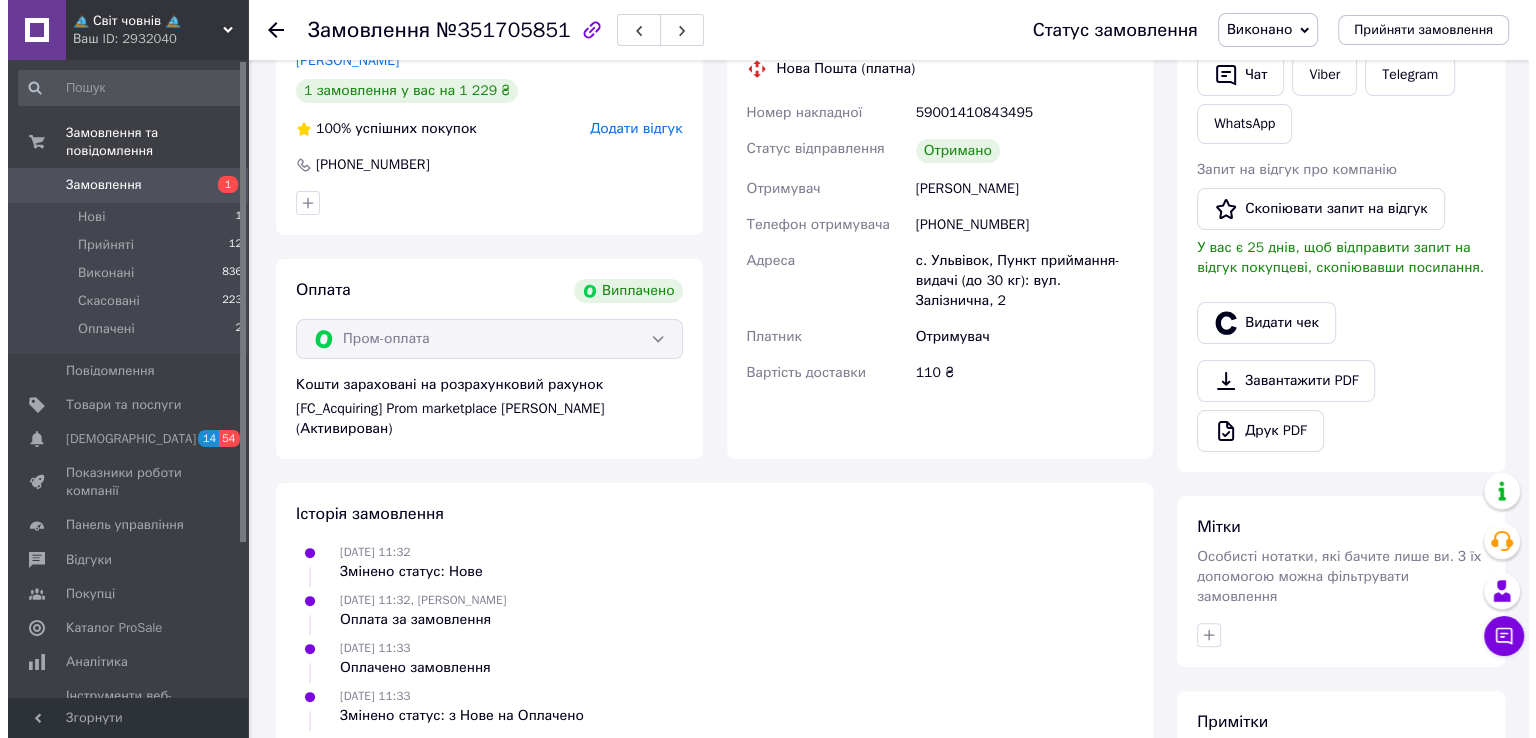 scroll, scrollTop: 420, scrollLeft: 0, axis: vertical 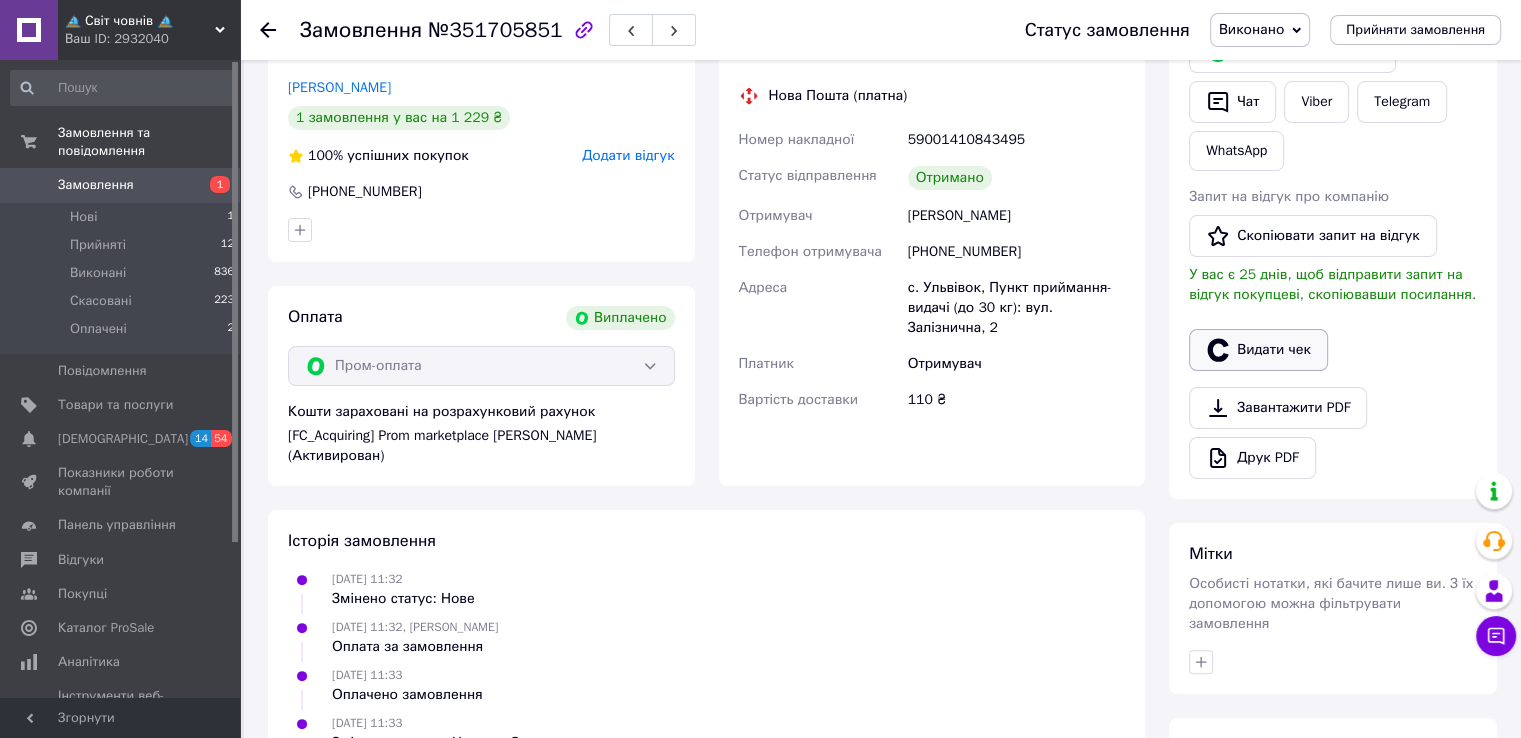 click on "Видати чек" at bounding box center (1258, 350) 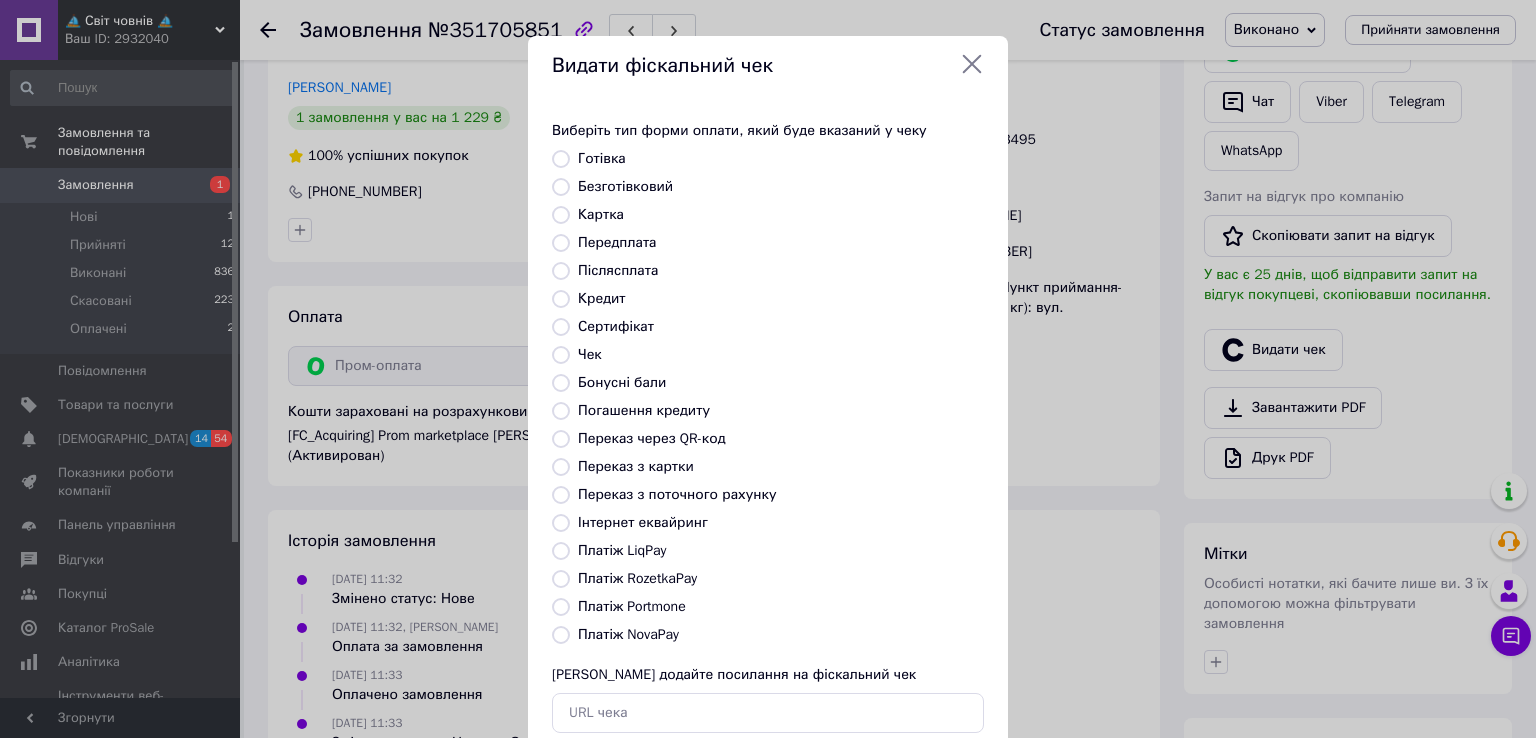 click on "Платіж RozetkaPay" at bounding box center [637, 578] 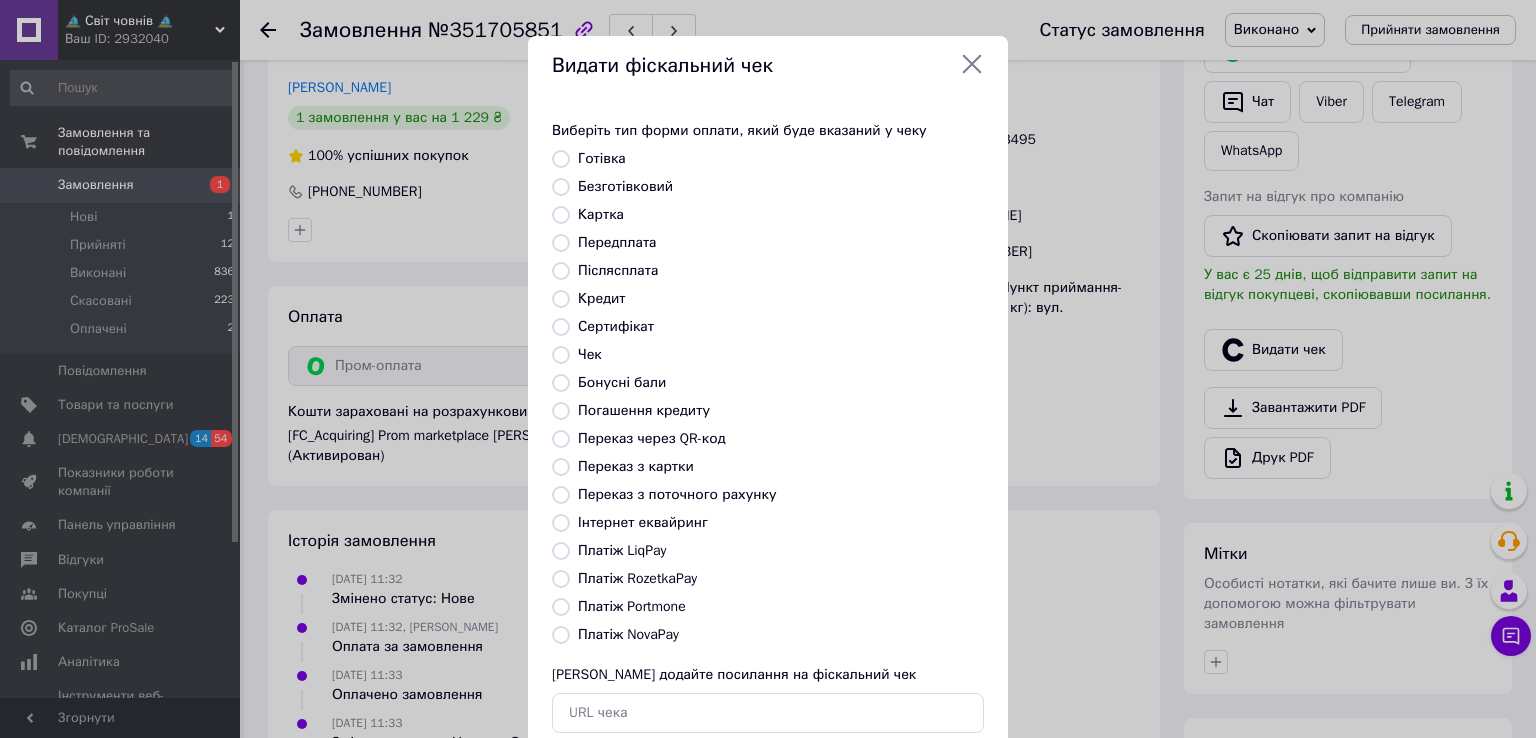 radio on "true" 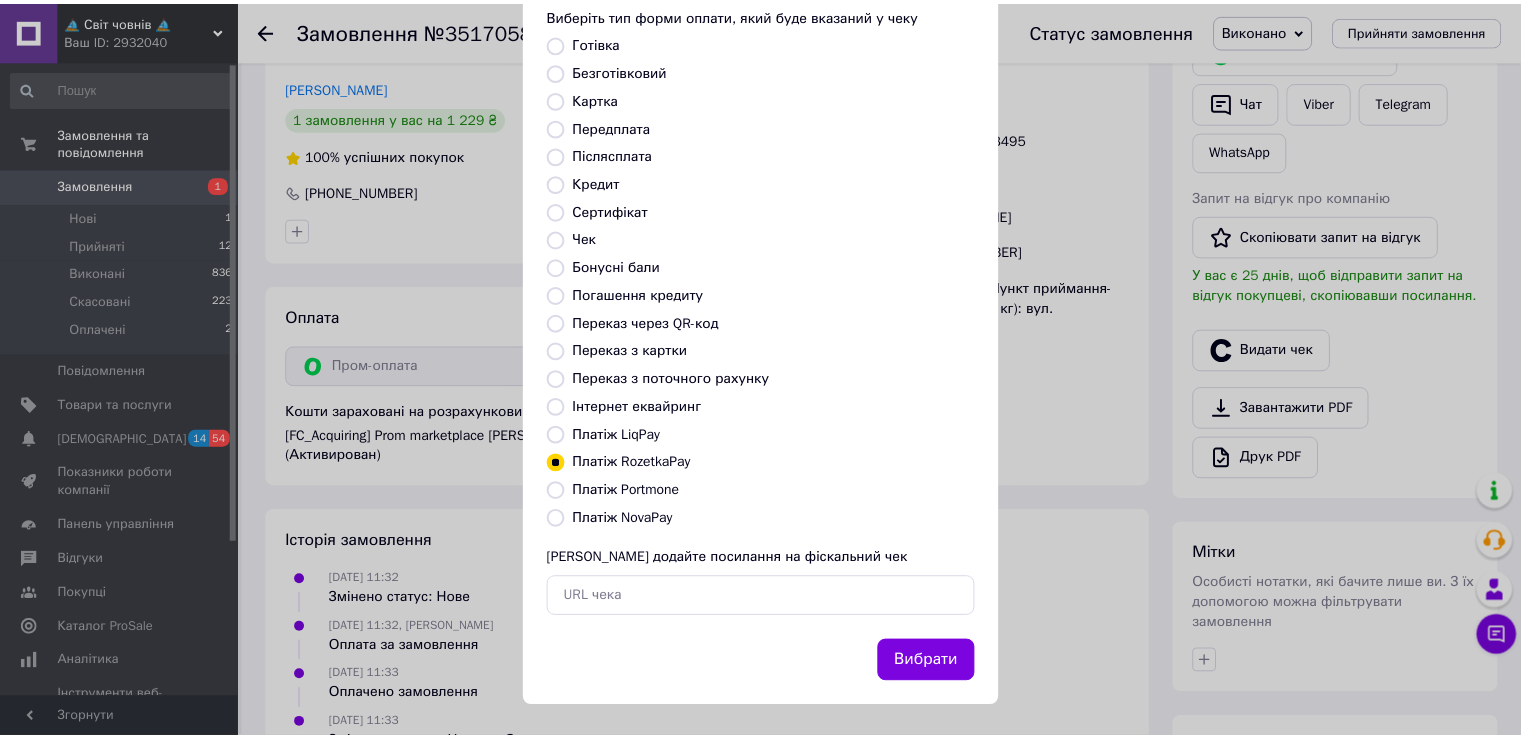 scroll, scrollTop: 120, scrollLeft: 0, axis: vertical 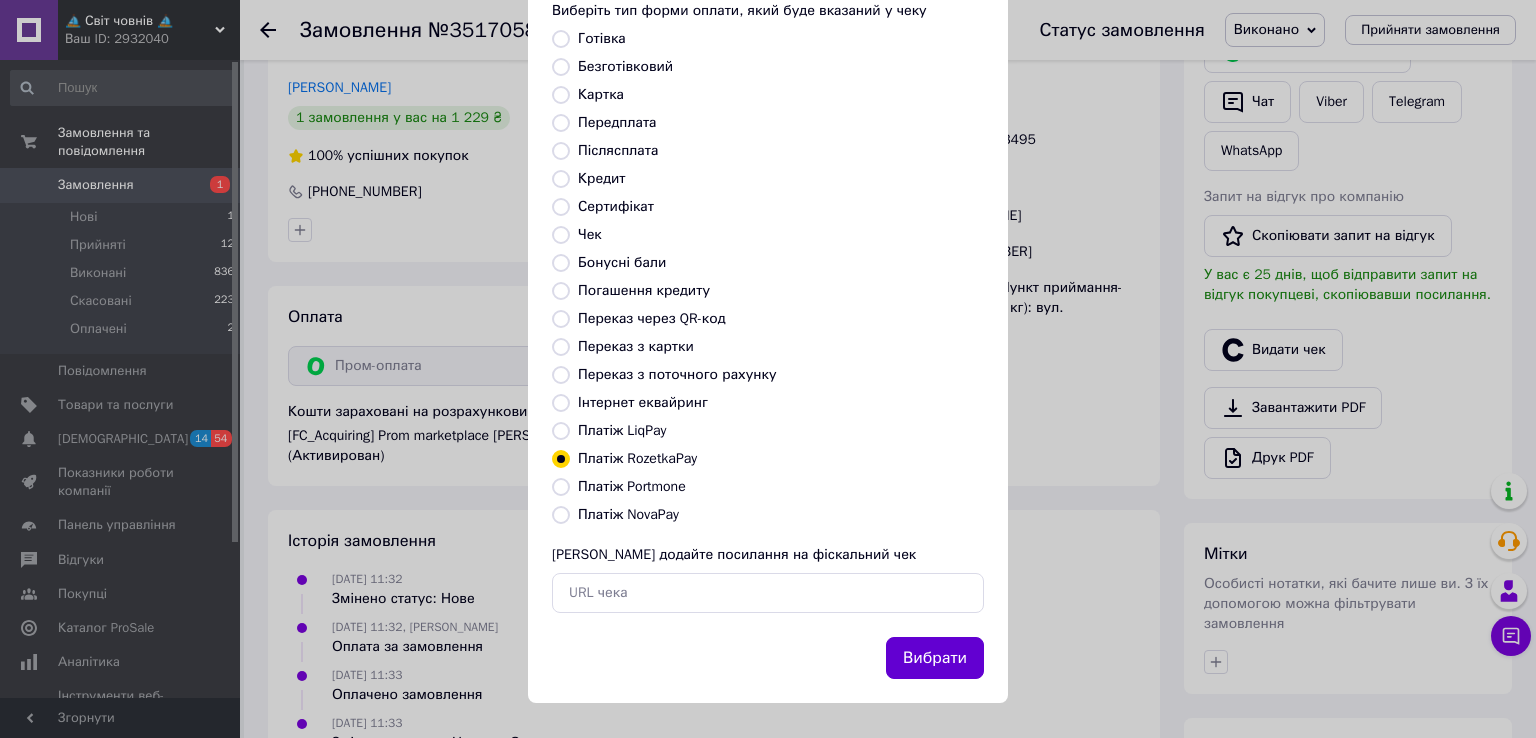 click on "Вибрати" at bounding box center (935, 658) 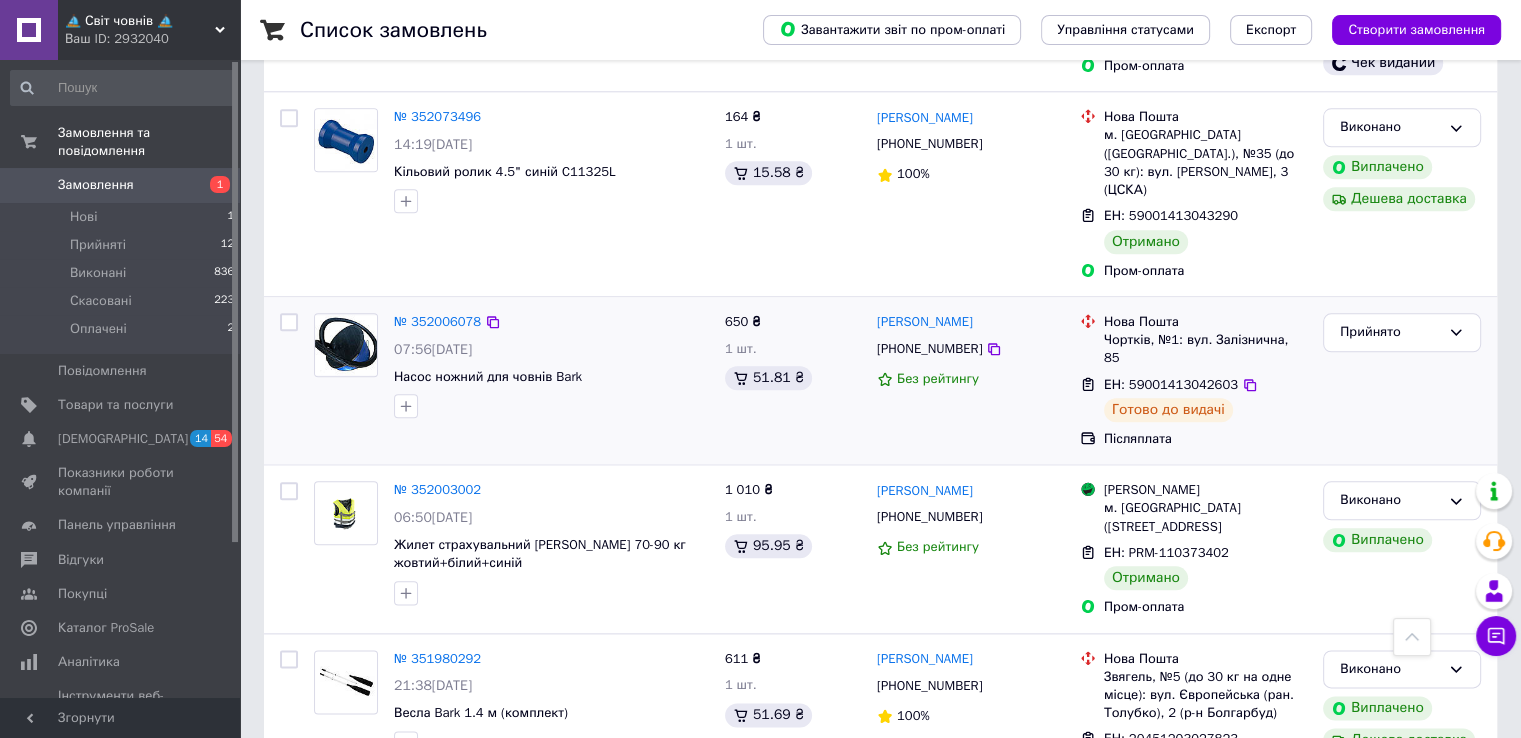 scroll, scrollTop: 2300, scrollLeft: 0, axis: vertical 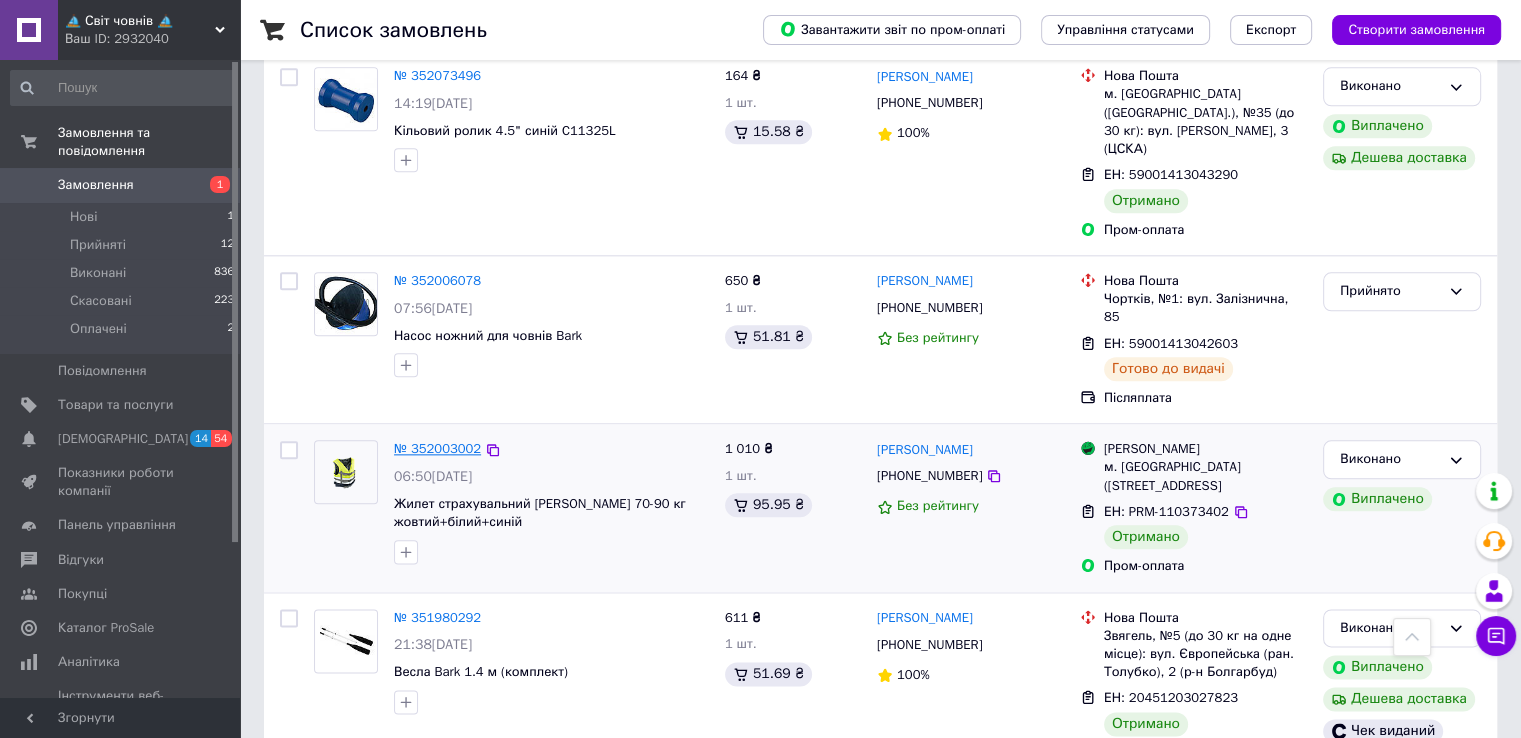 click on "№ 352003002" at bounding box center [437, 448] 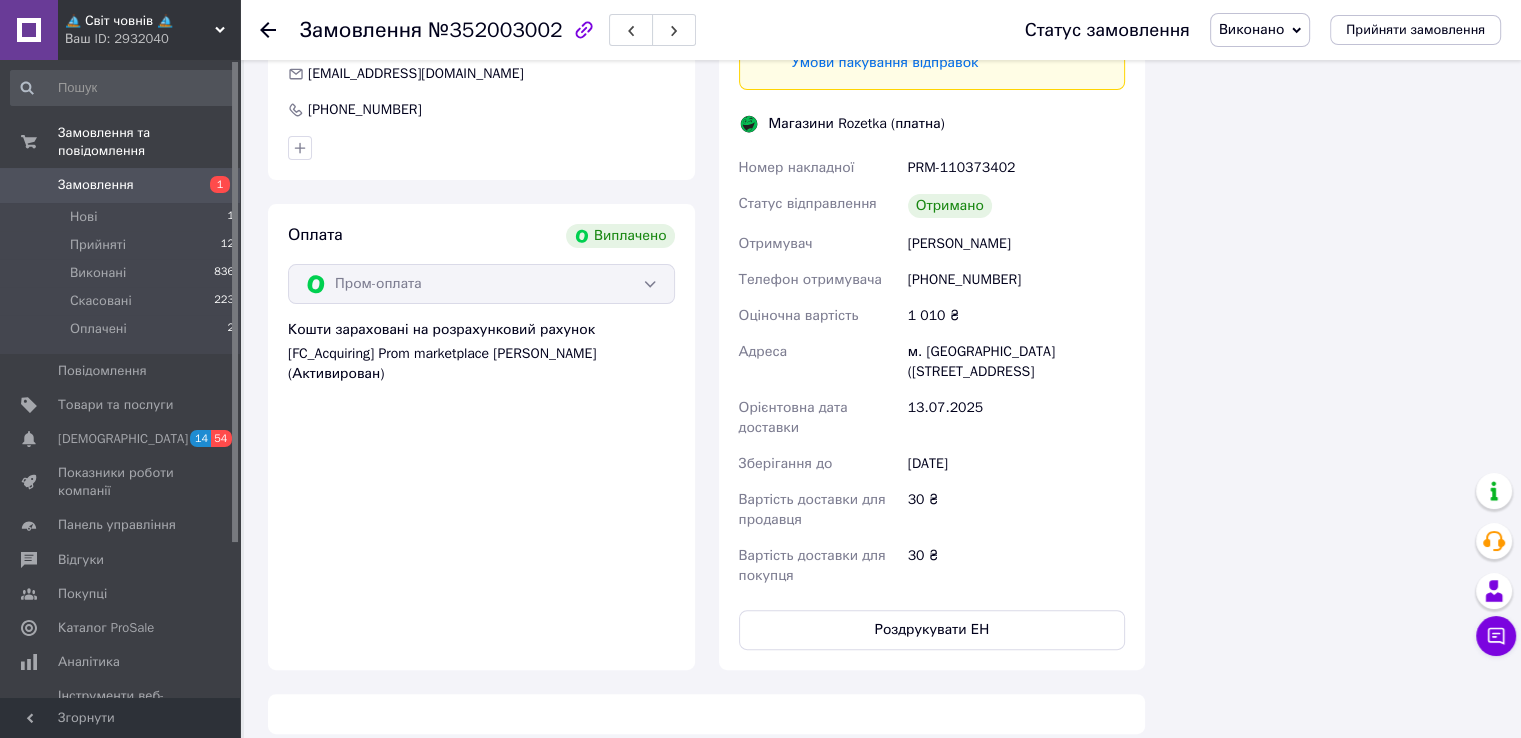 scroll, scrollTop: 1140, scrollLeft: 0, axis: vertical 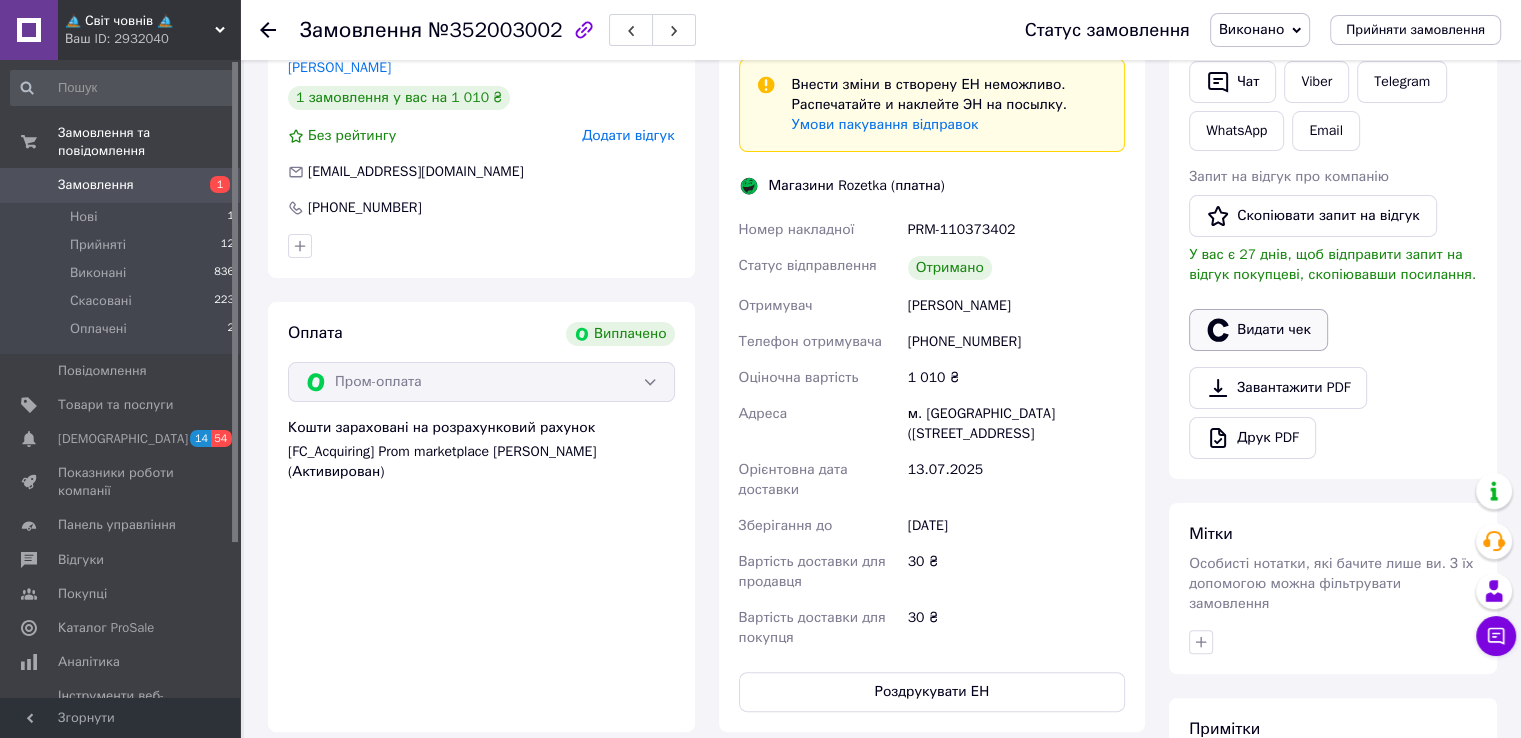click on "Видати чек" at bounding box center [1258, 330] 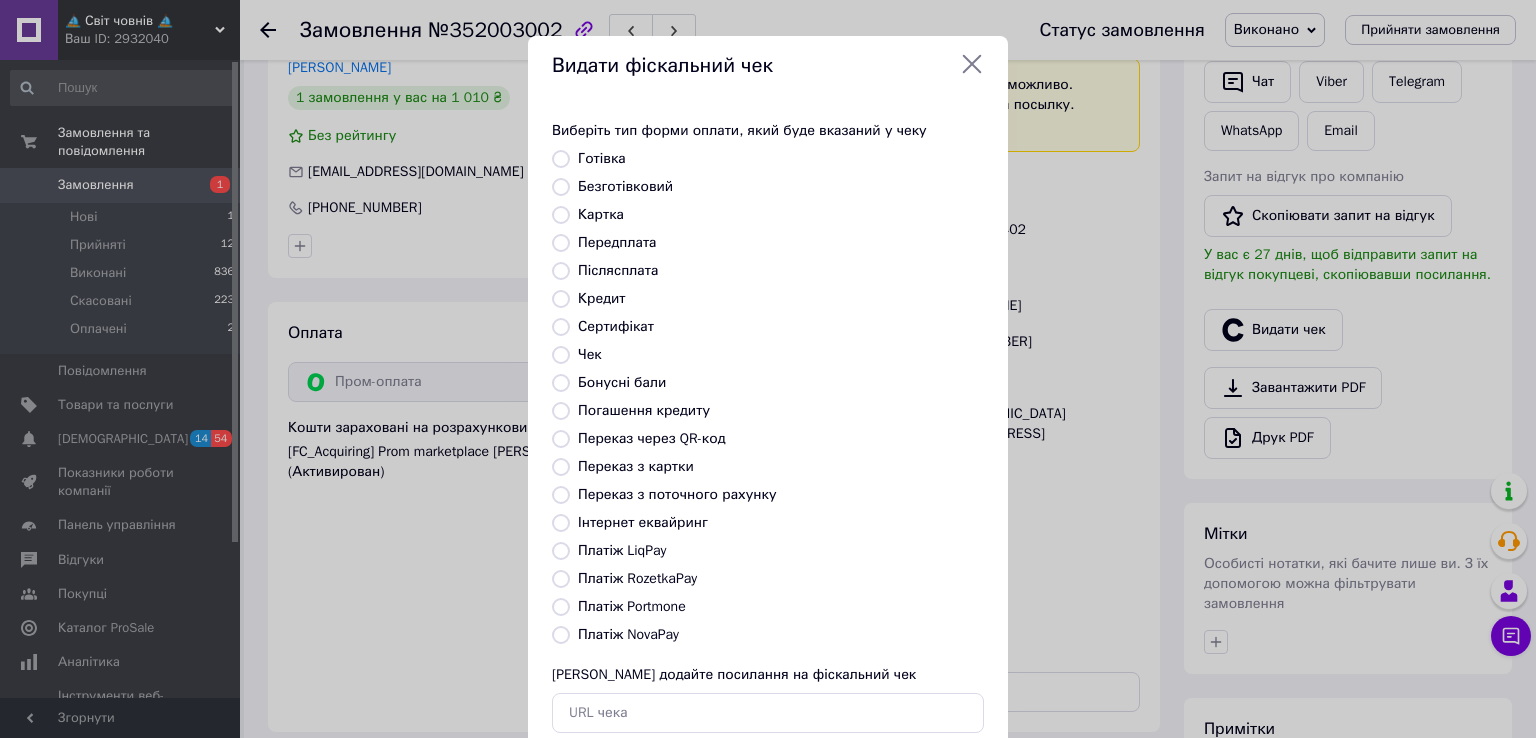 click on "Платіж RozetkaPay" at bounding box center (637, 578) 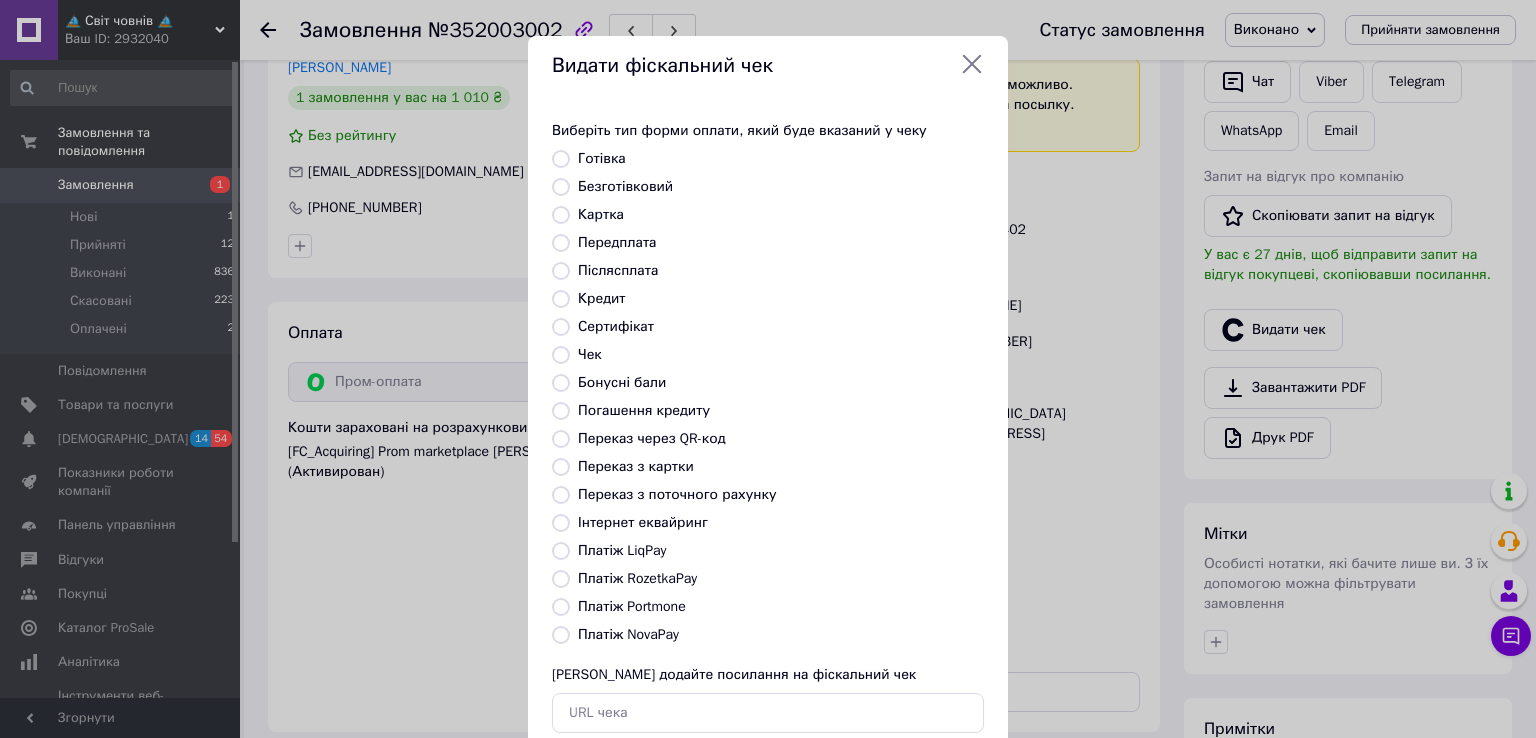 radio on "true" 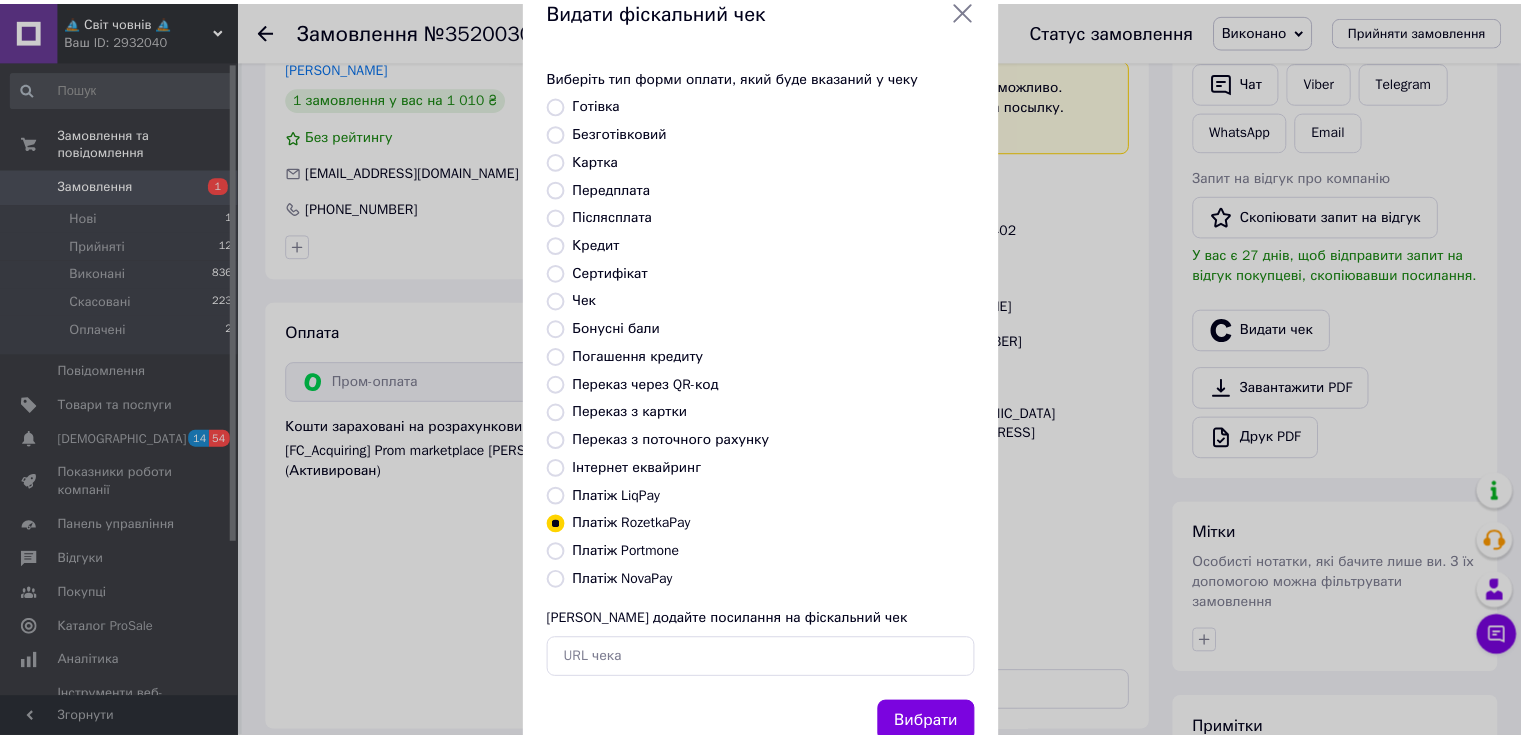 scroll, scrollTop: 120, scrollLeft: 0, axis: vertical 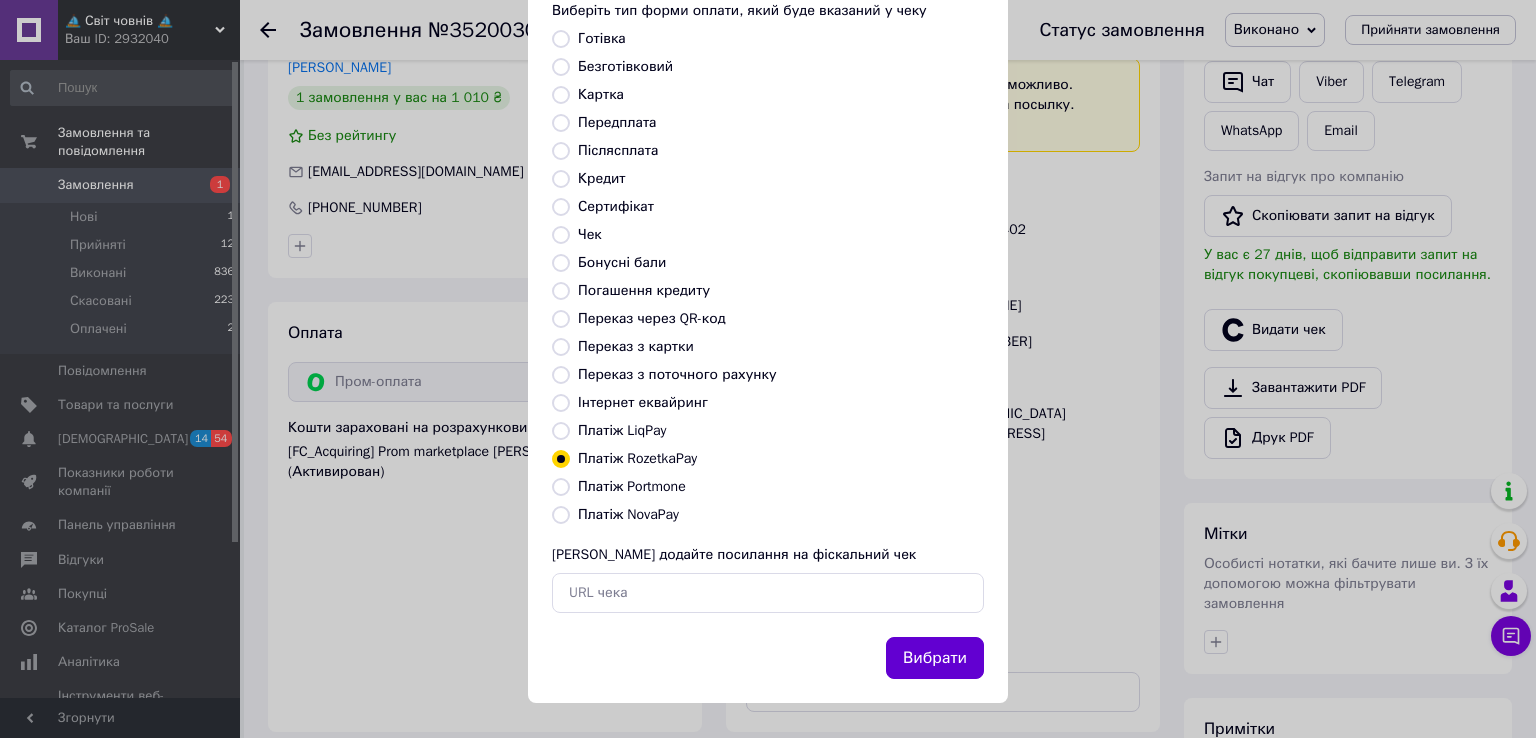 click on "Вибрати" at bounding box center [935, 658] 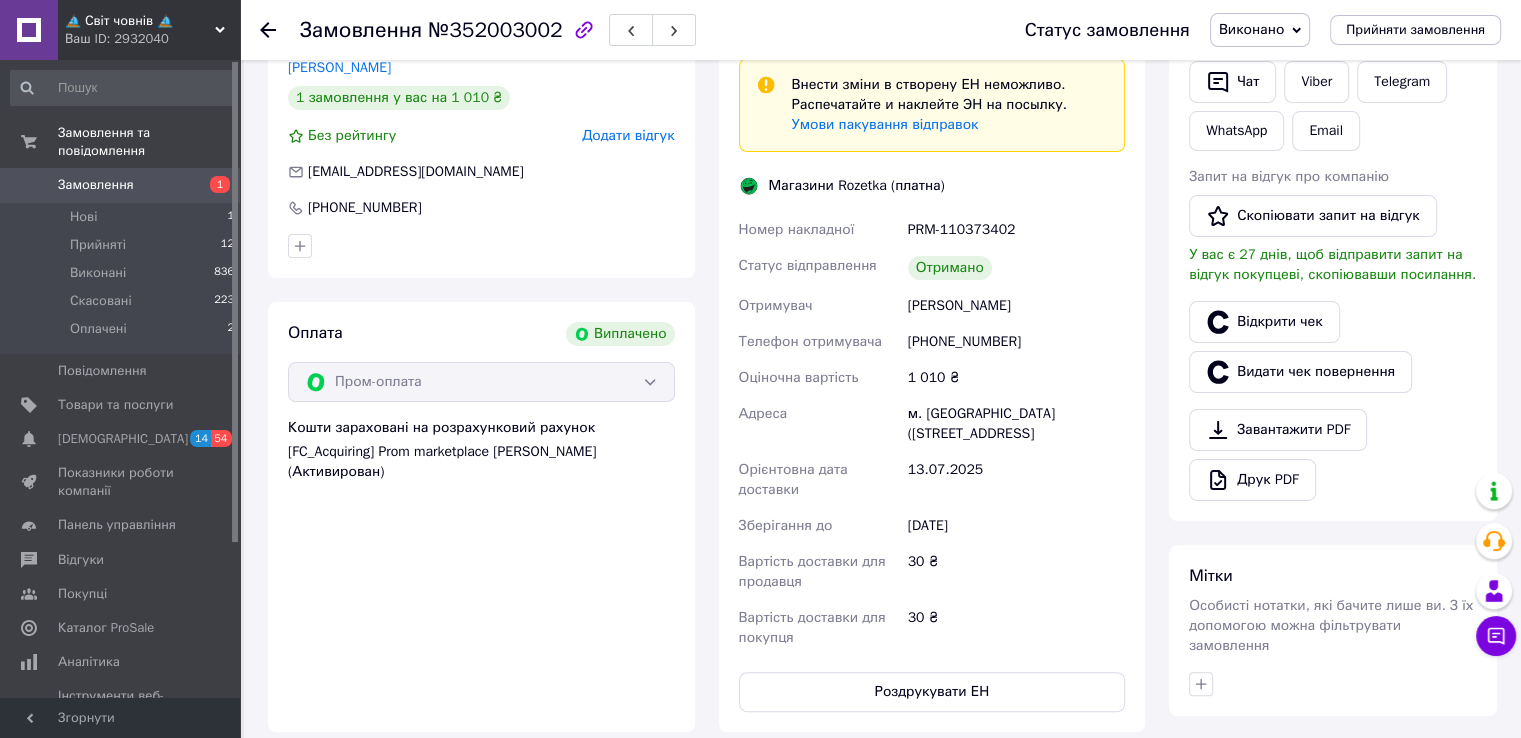 click on "Замовлення" at bounding box center [121, 185] 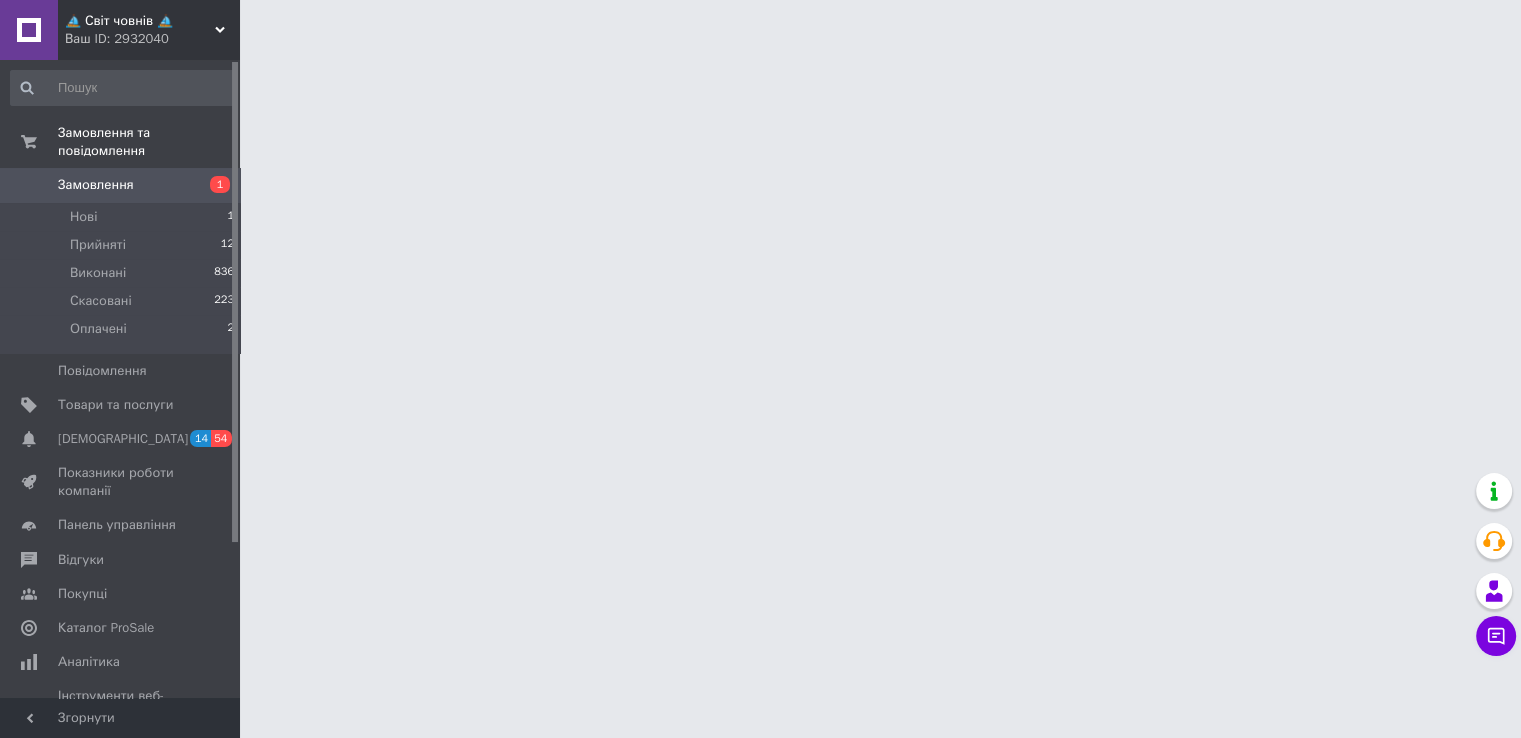 scroll, scrollTop: 0, scrollLeft: 0, axis: both 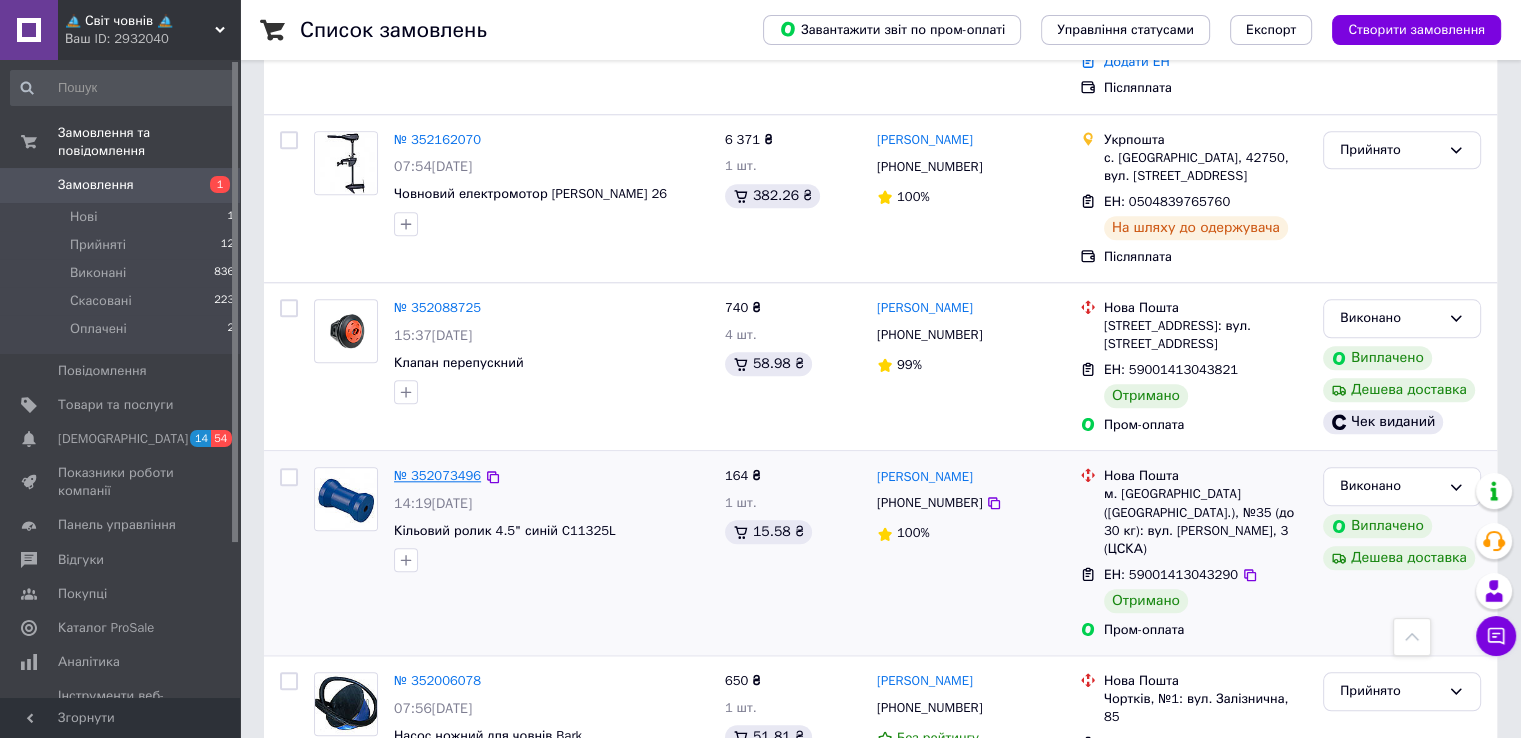 click on "№ 352073496" at bounding box center (437, 475) 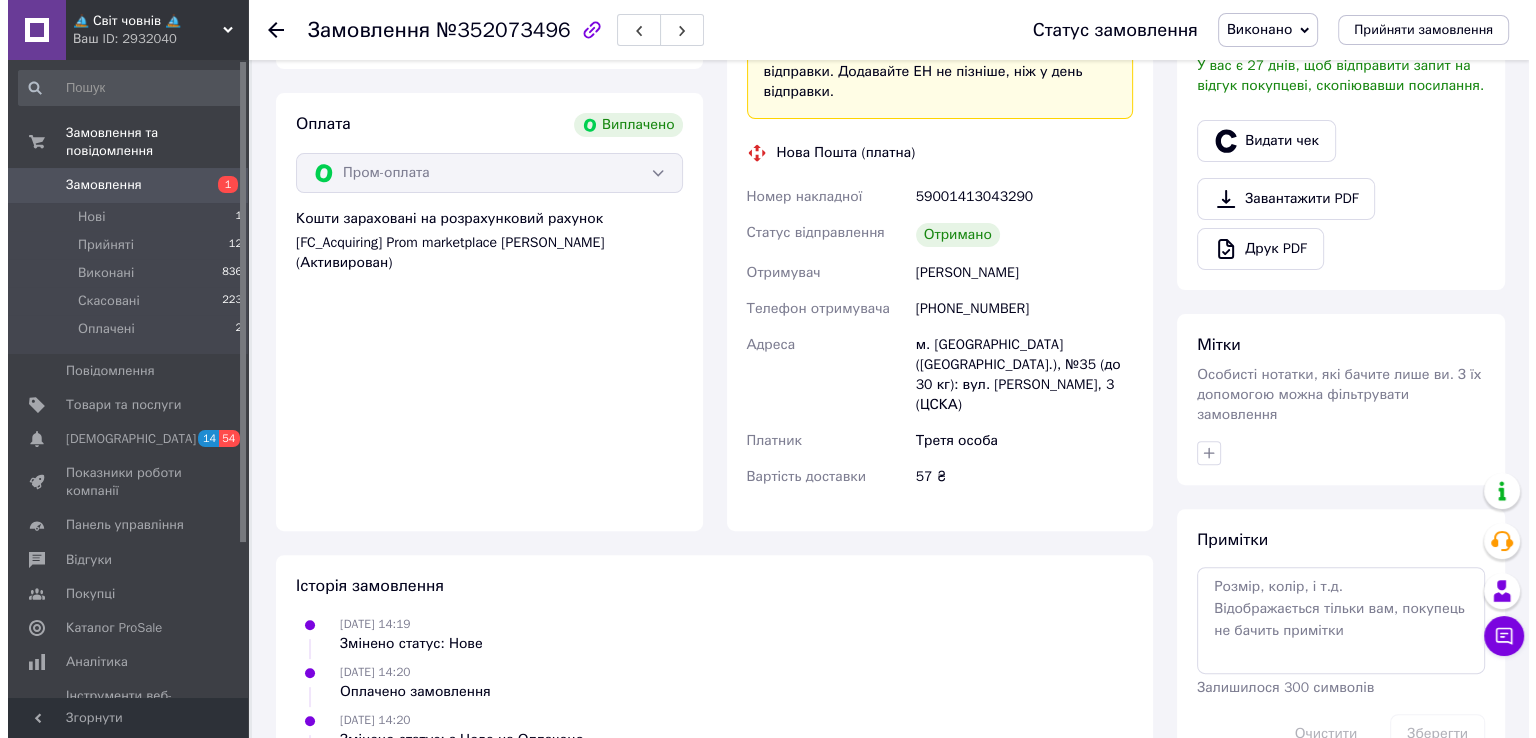 scroll, scrollTop: 561, scrollLeft: 0, axis: vertical 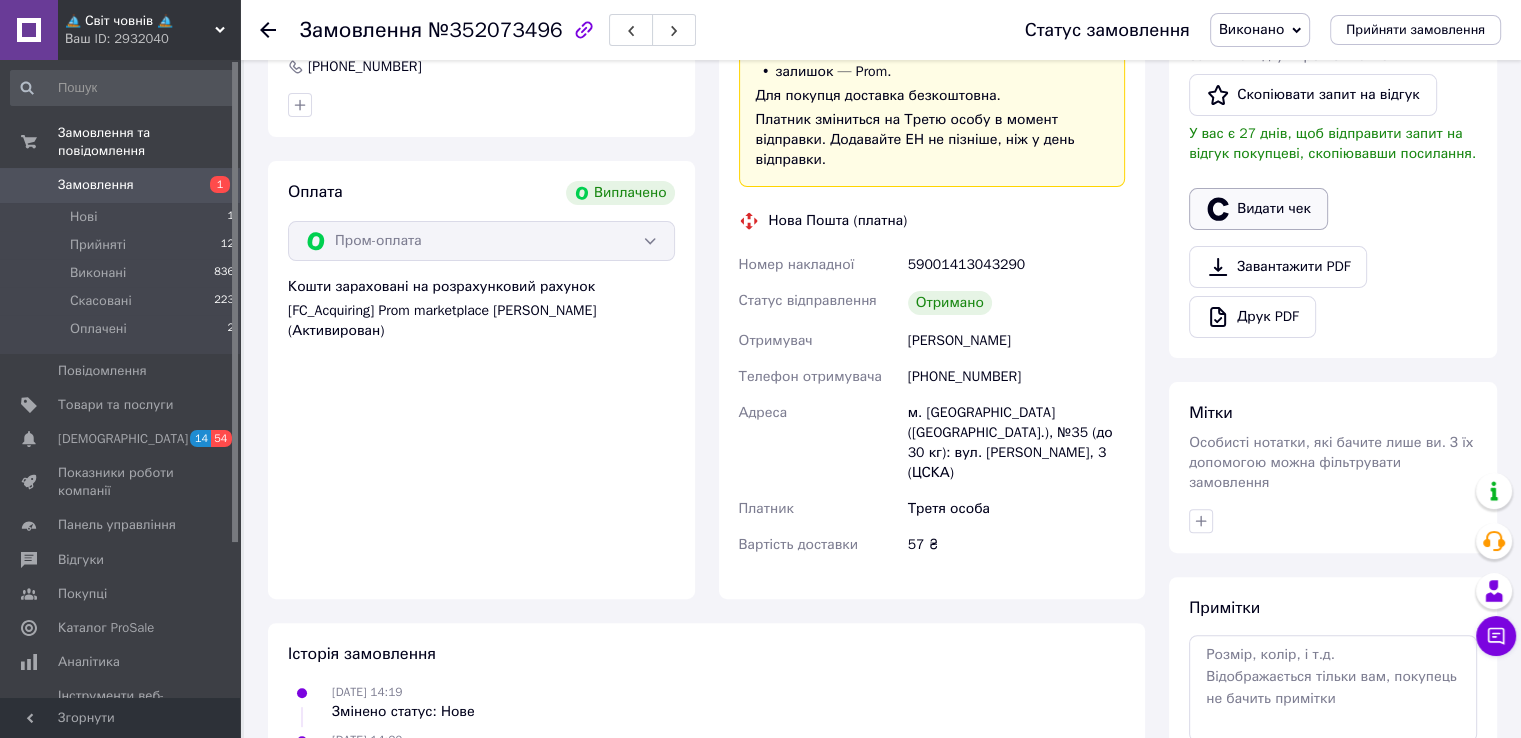 click on "Видати чек" at bounding box center [1258, 209] 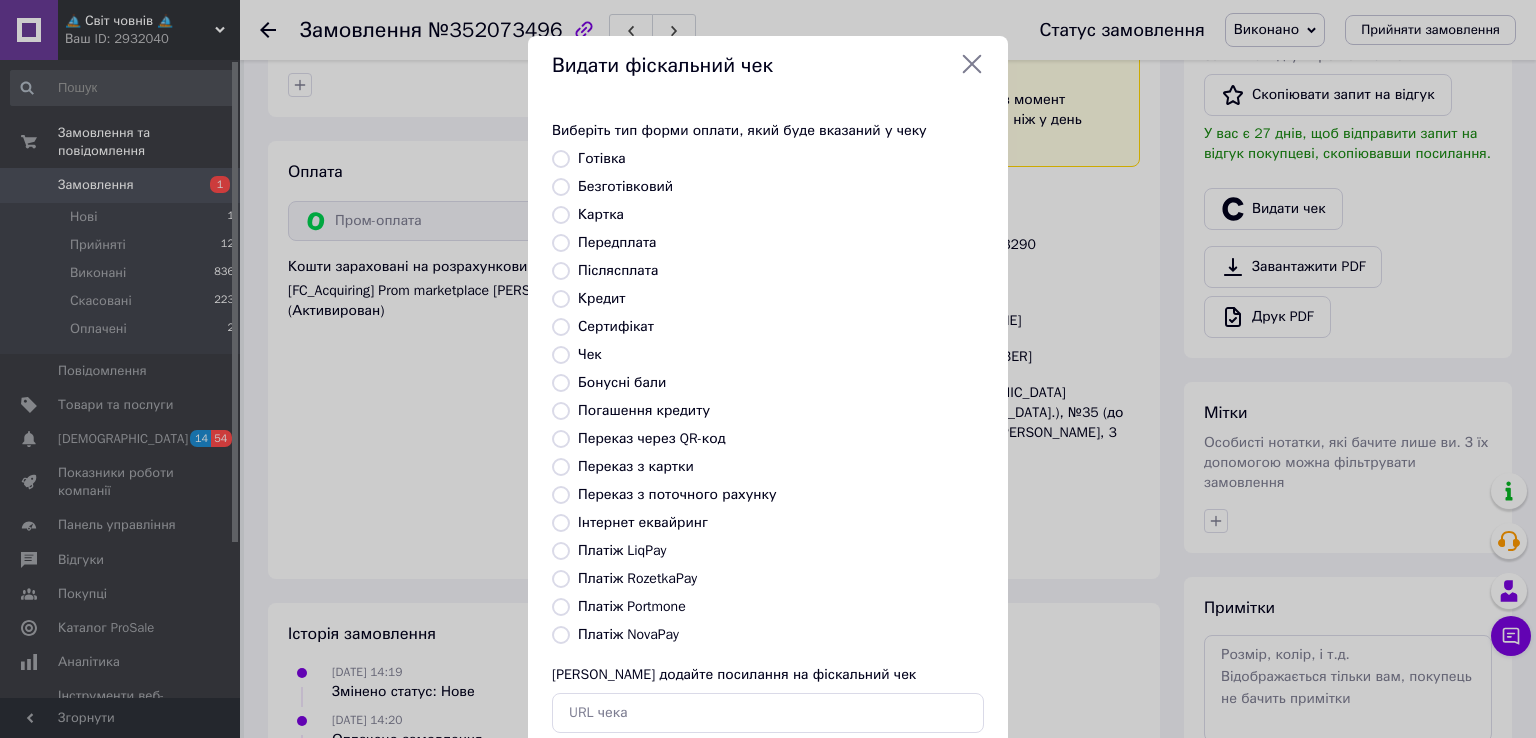click on "Виберіть тип форми оплати, який буде вказаний у чеку Готівка Безготівковий Картка Передплата Післясплата Кредит Сертифікат Чек Бонусні бали Погашення кредиту Переказ через QR-код Переказ з картки Переказ з поточного рахунку Інтернет еквайринг Платіж LiqPay Платіж RozetkaPay Платіж Portmone Платіж NovaPay Або додайте посилання на фіскальний чек" at bounding box center [768, 427] 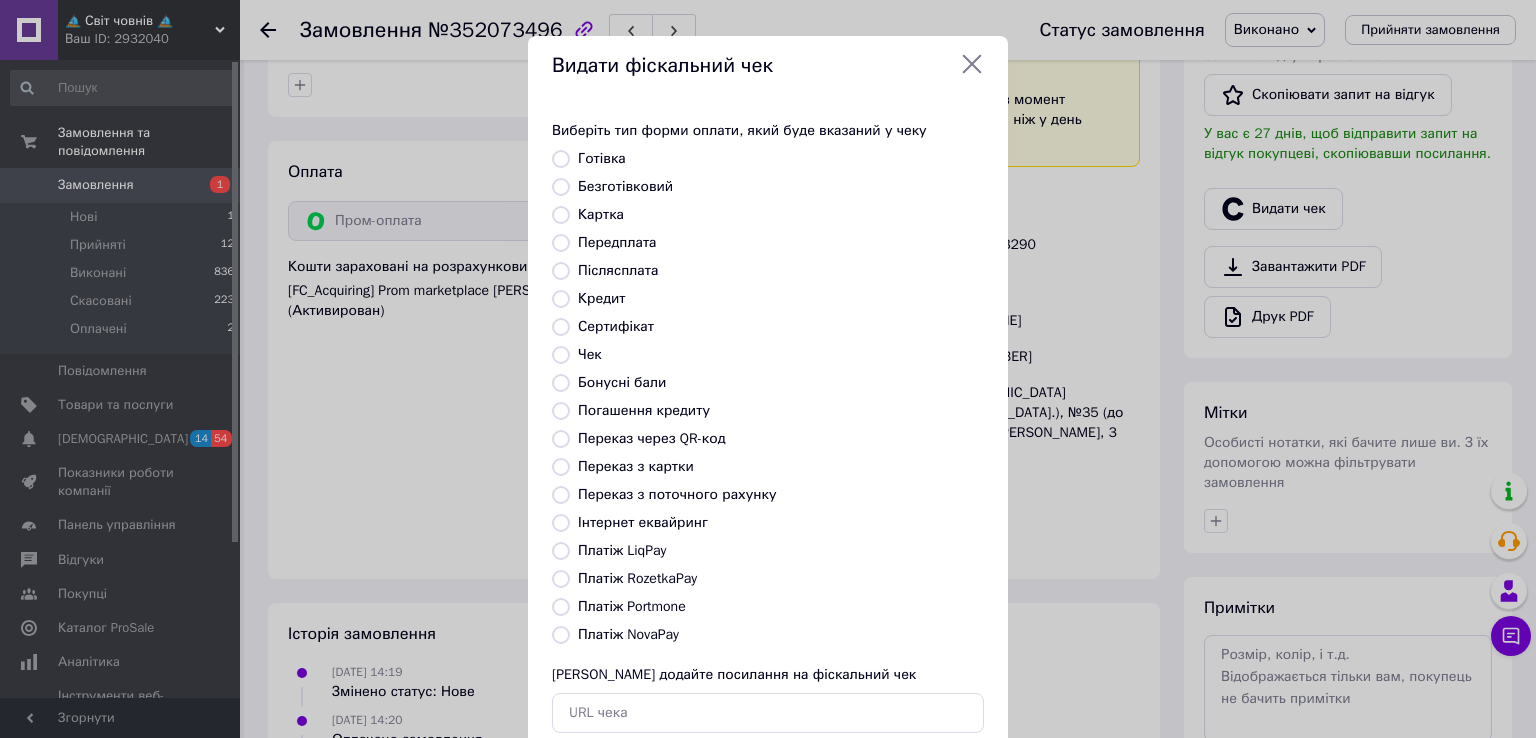 click on "Платіж RozetkaPay" at bounding box center [637, 578] 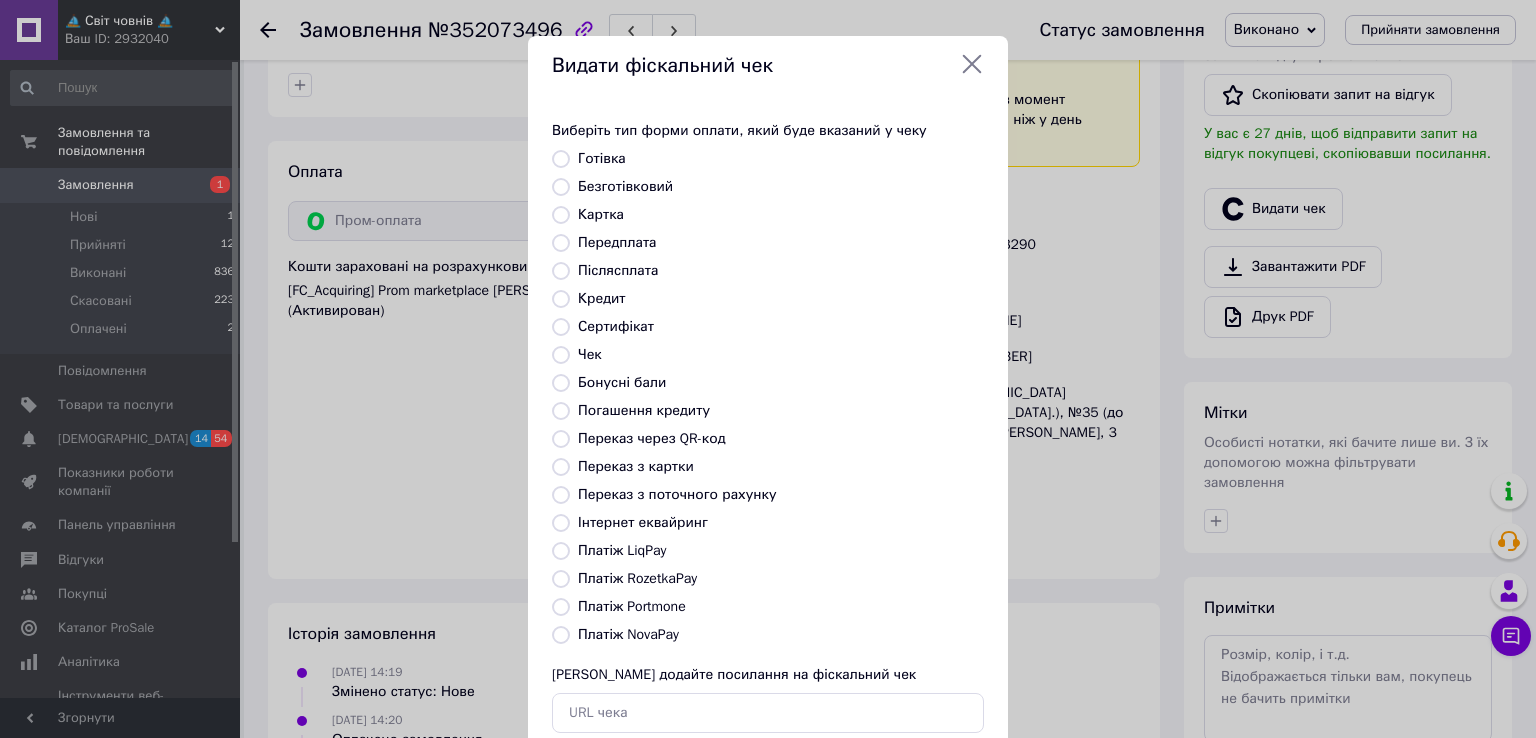 radio on "true" 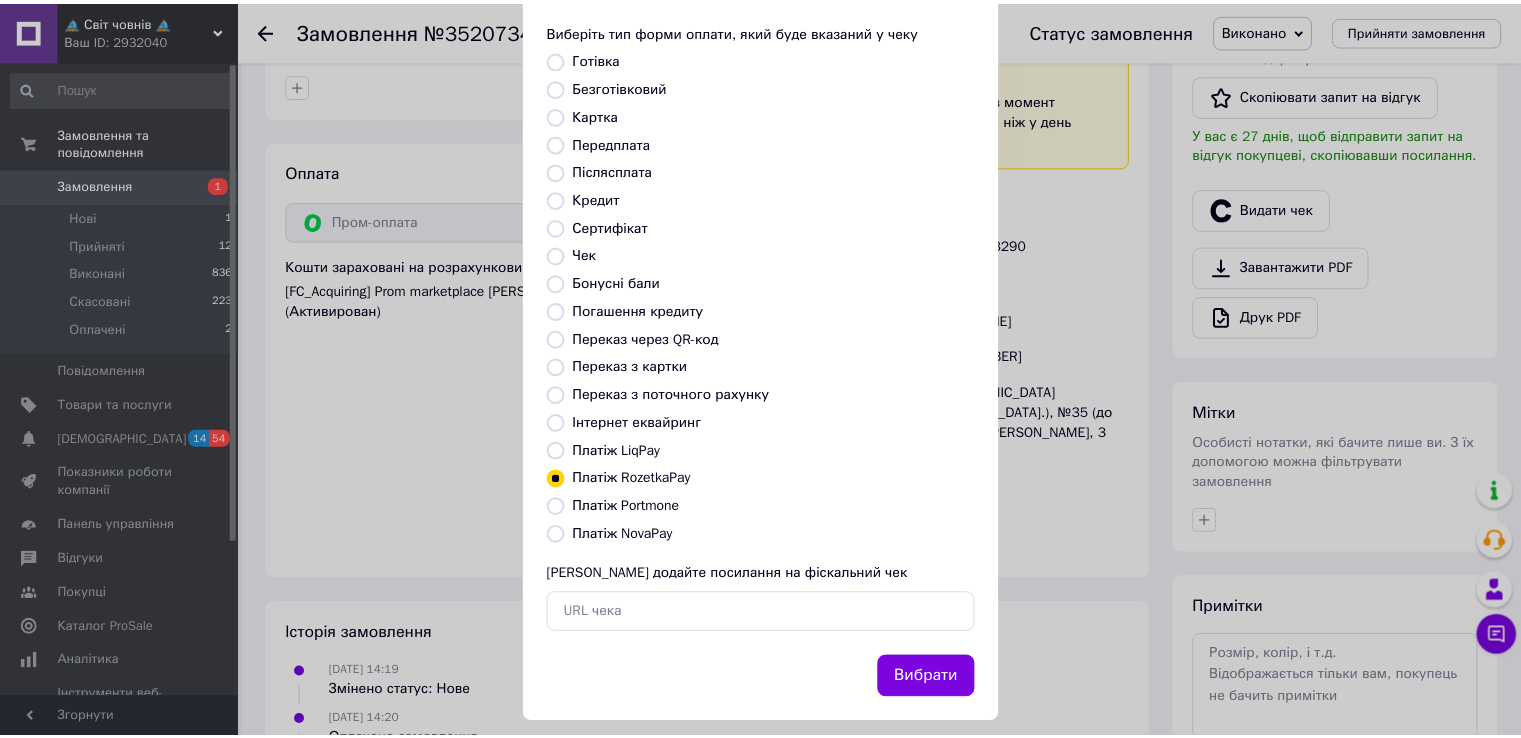 scroll, scrollTop: 120, scrollLeft: 0, axis: vertical 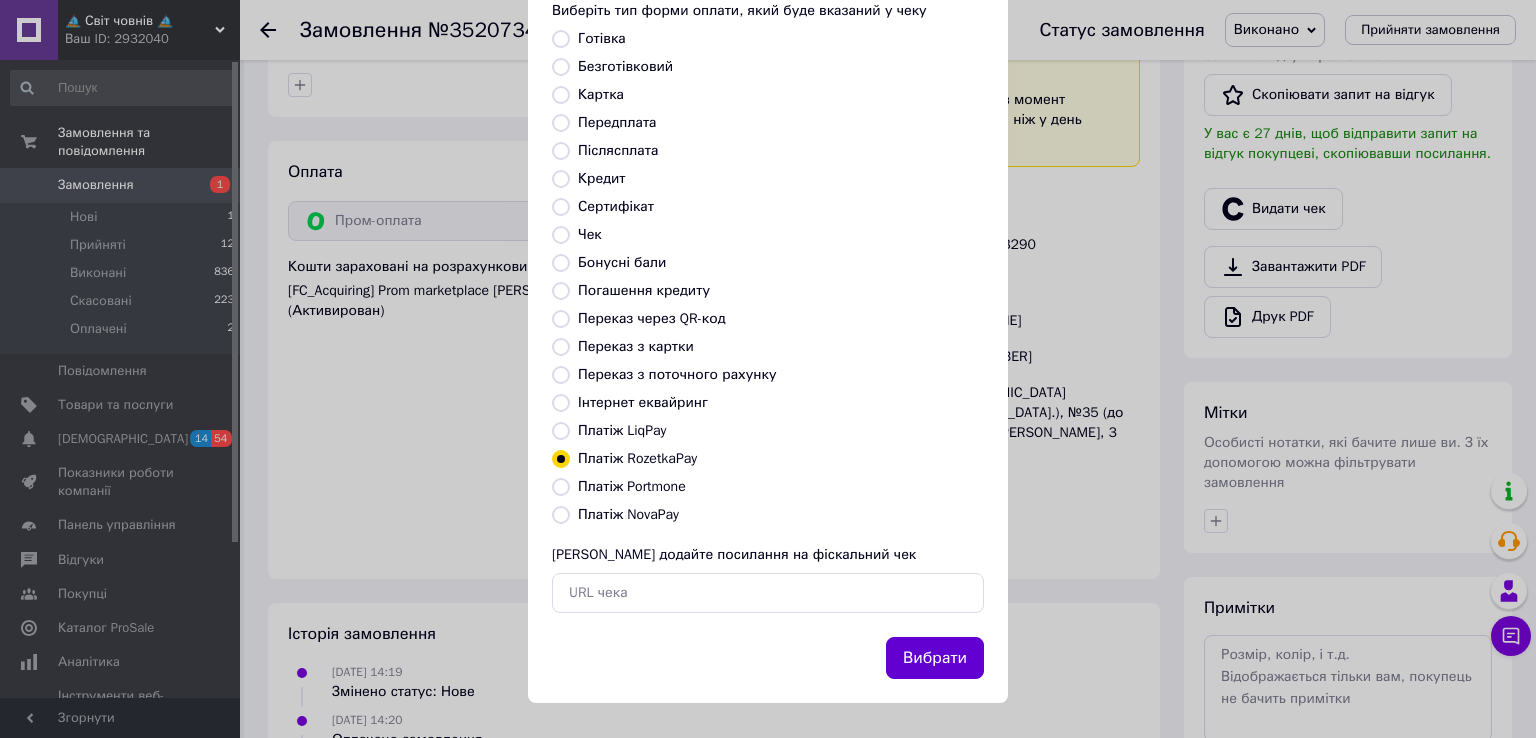 click on "Вибрати" at bounding box center (935, 658) 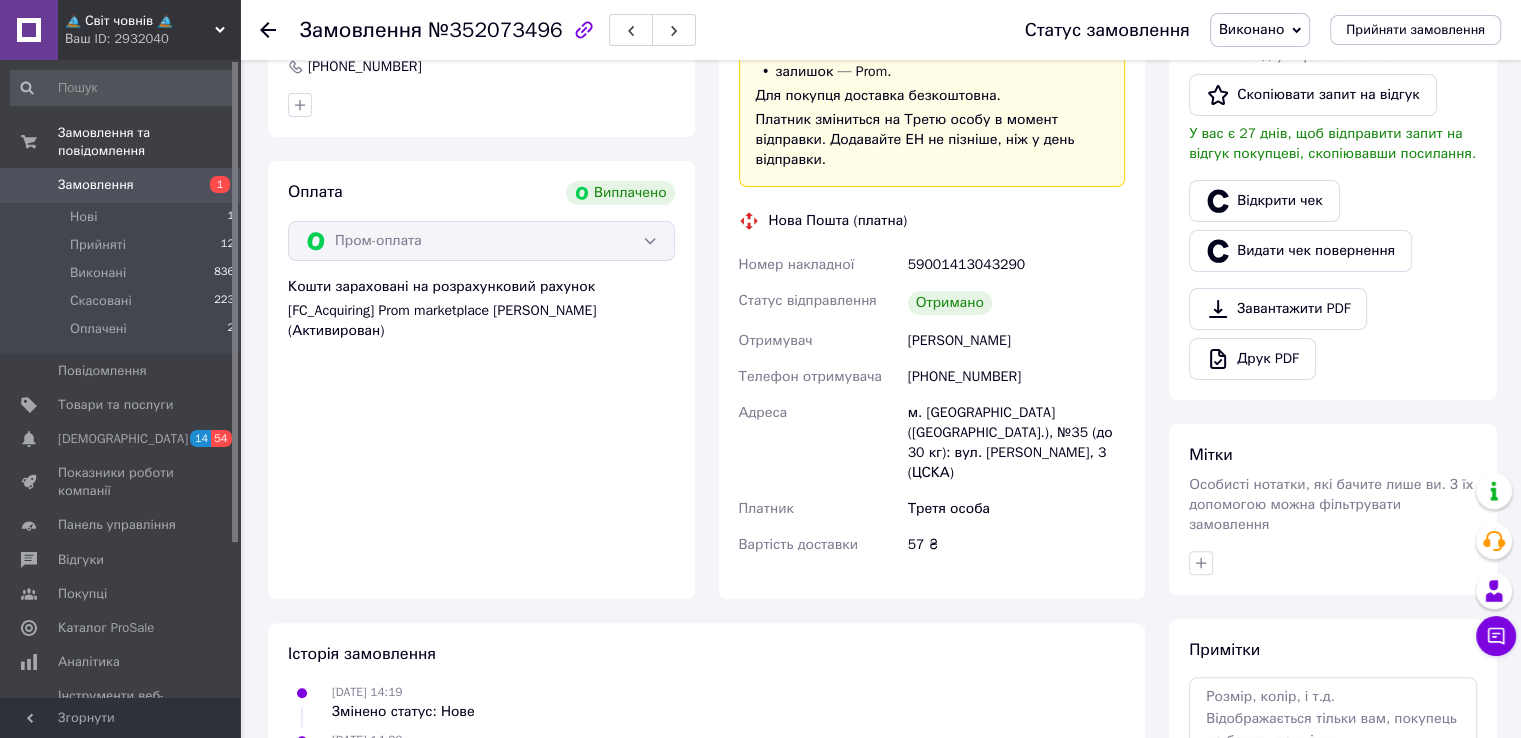 click on "Замовлення" at bounding box center (121, 185) 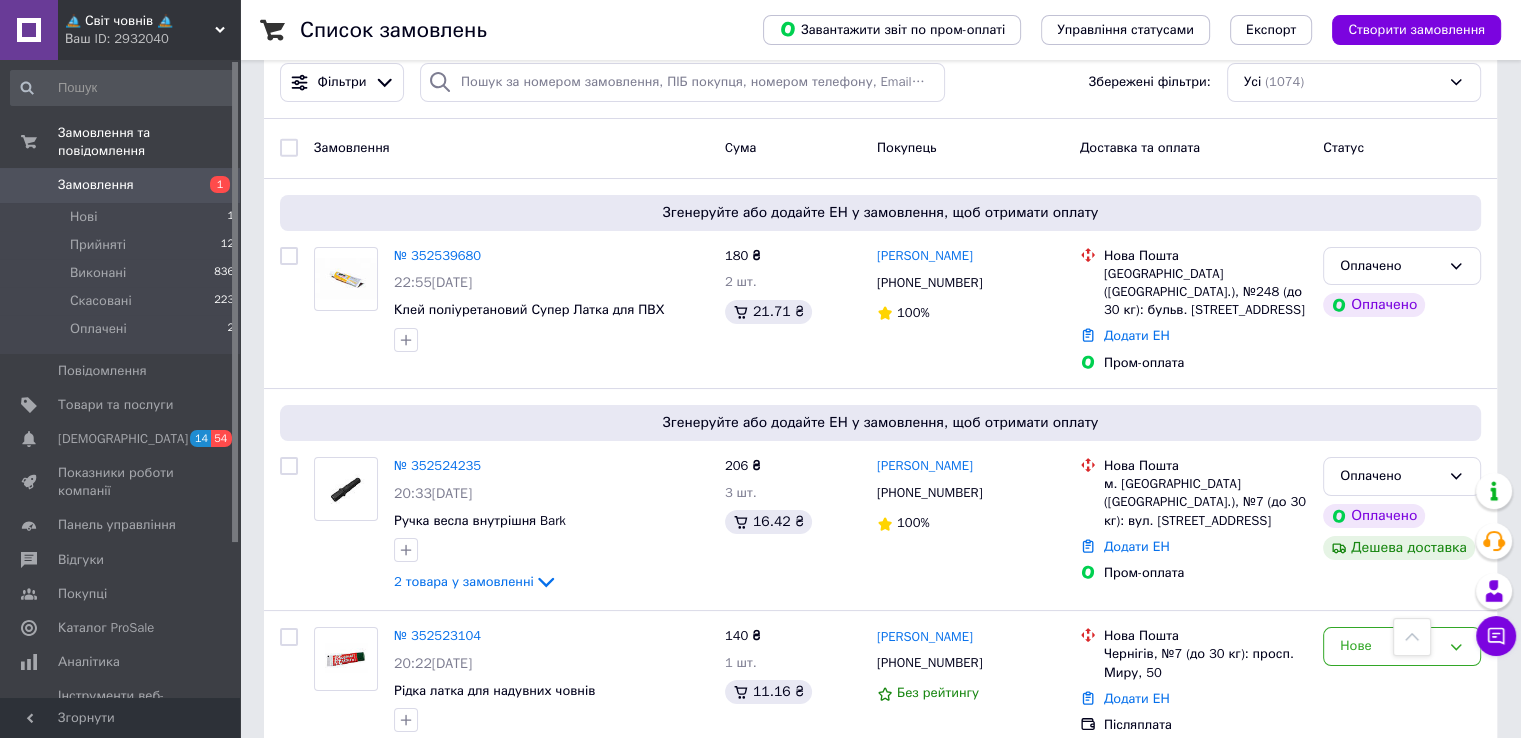 scroll, scrollTop: 0, scrollLeft: 0, axis: both 